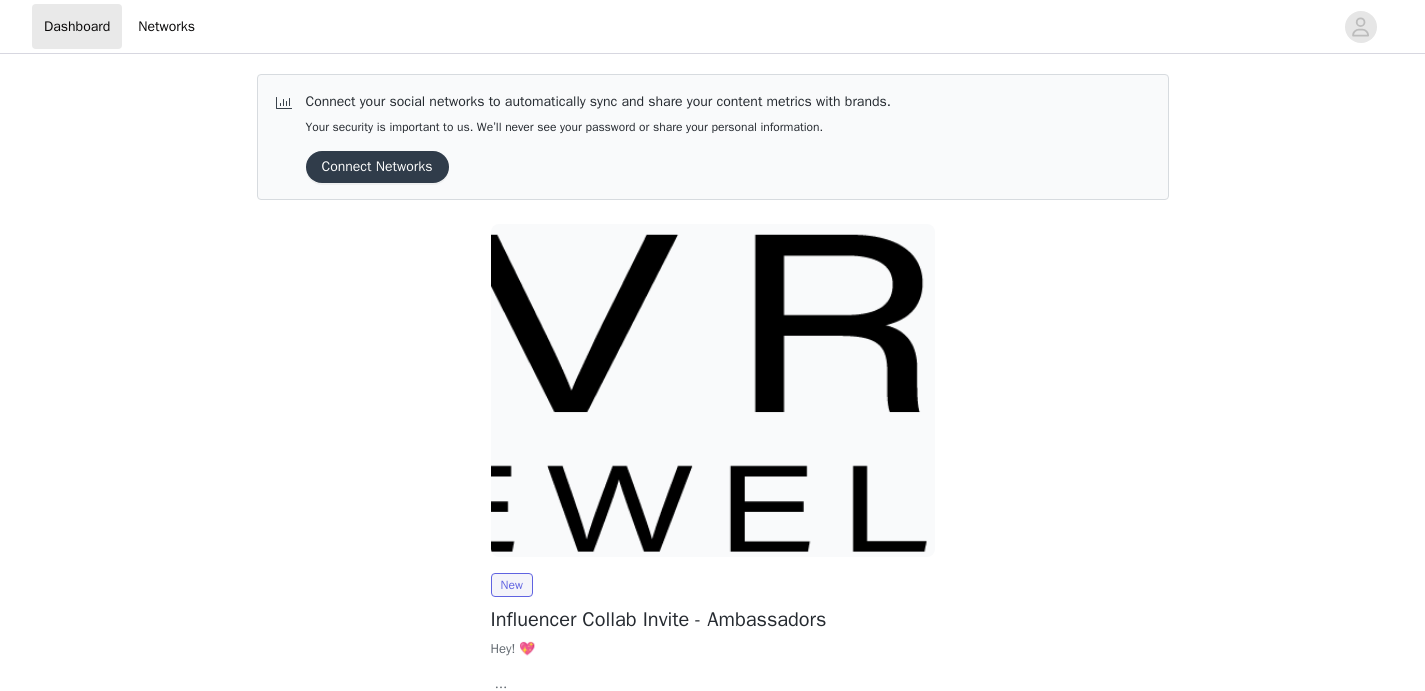 scroll, scrollTop: 0, scrollLeft: 0, axis: both 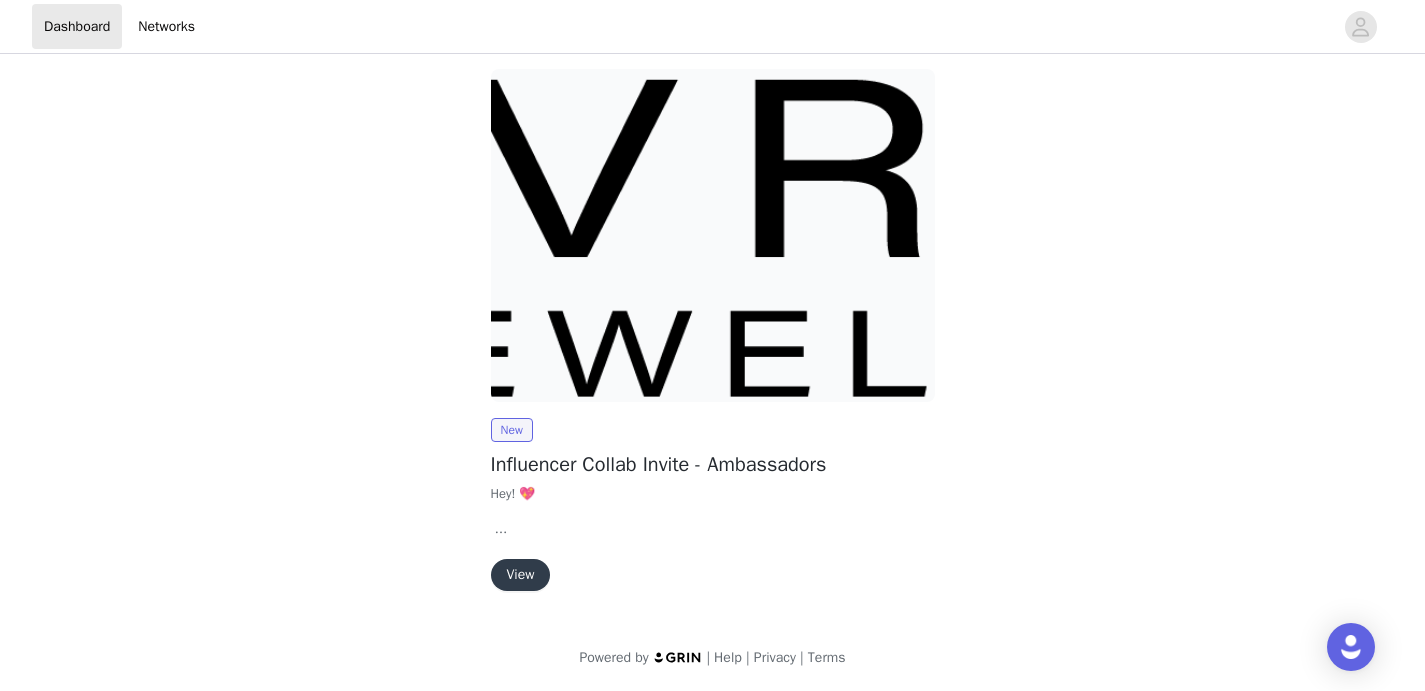 click on "View" at bounding box center (521, 575) 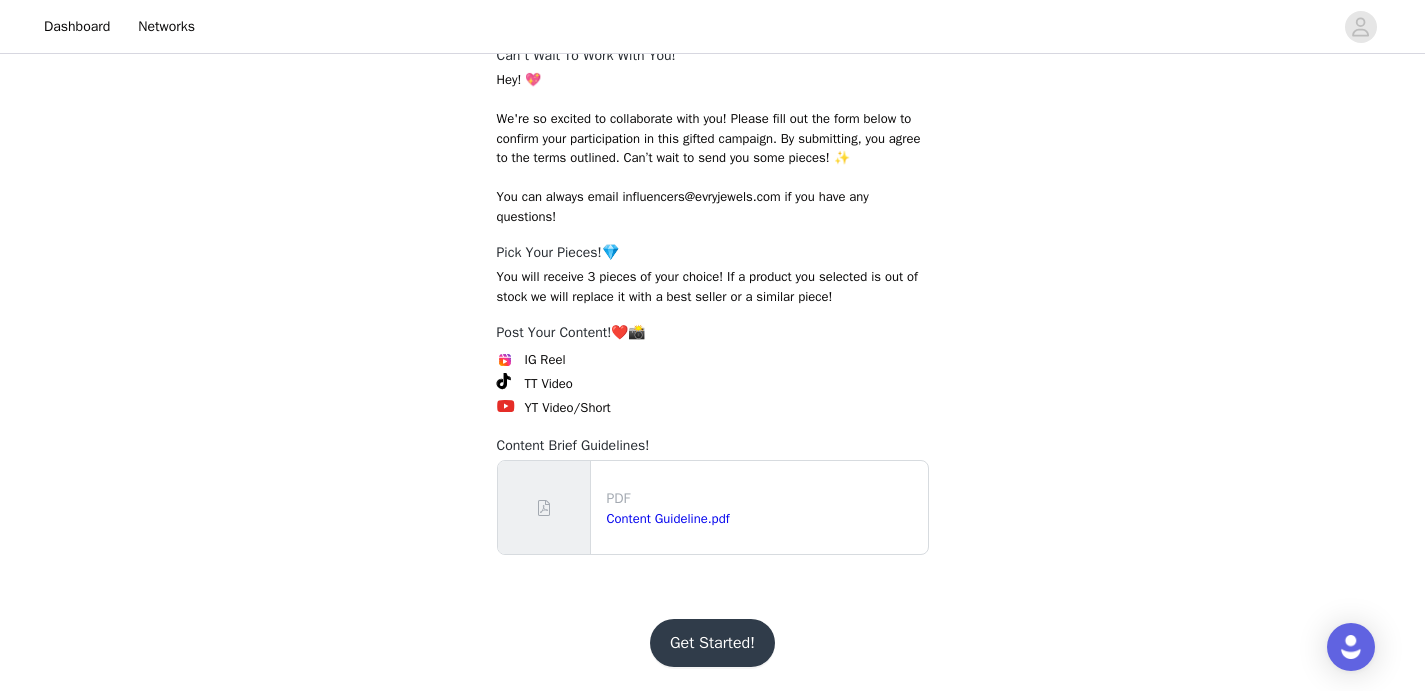 scroll, scrollTop: 329, scrollLeft: 0, axis: vertical 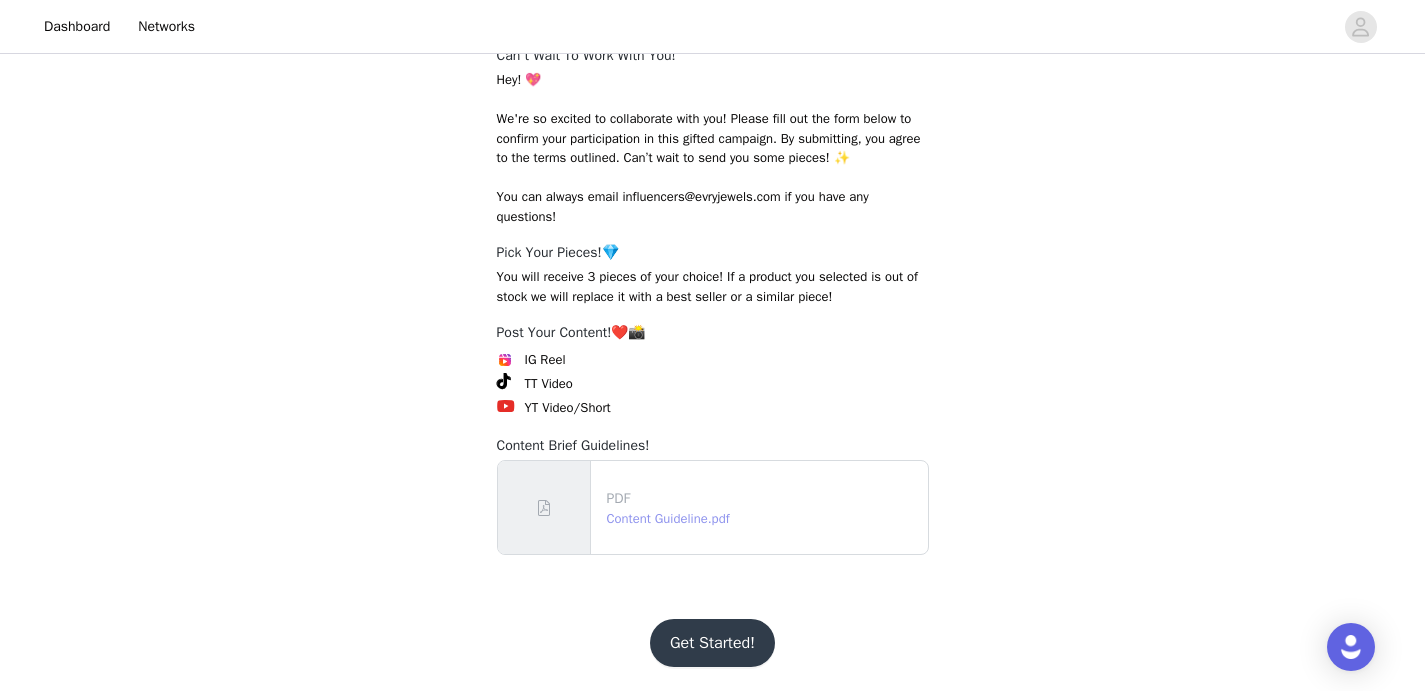 click on "Content Guideline.pdf" at bounding box center (668, 518) 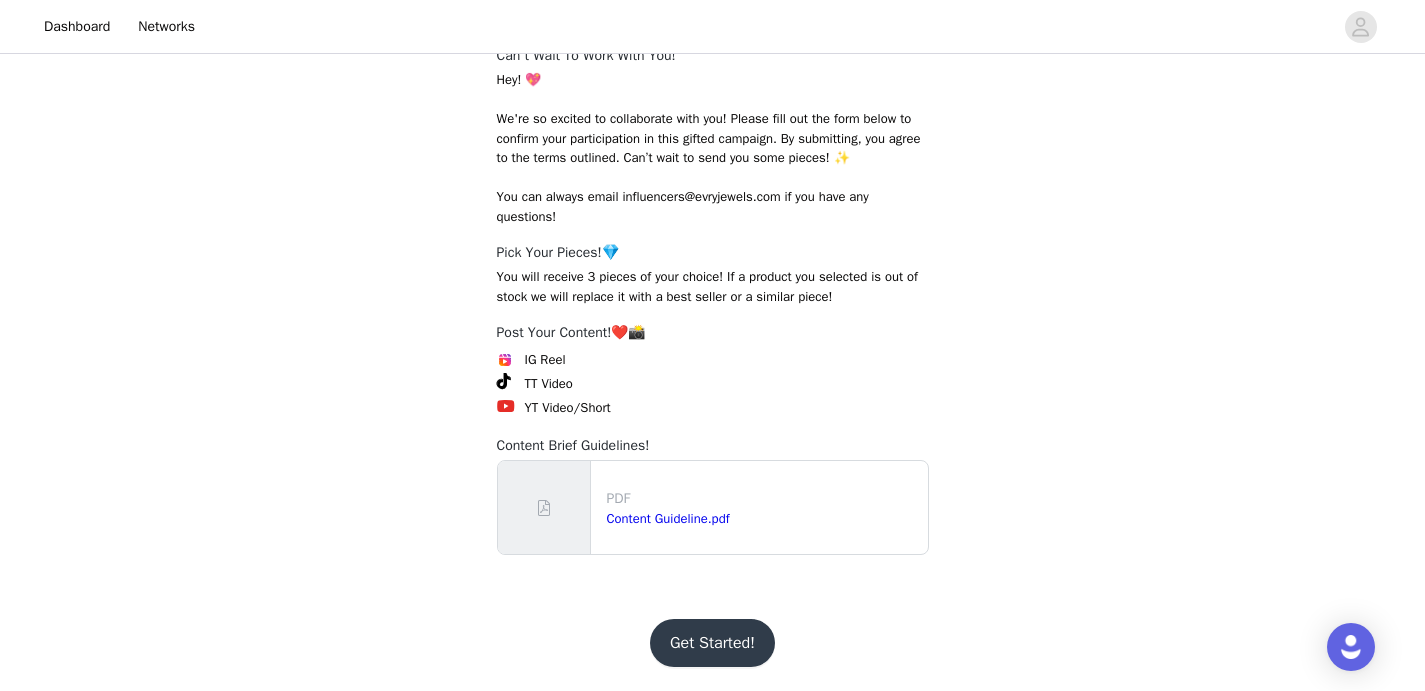 click on "Get Started!" at bounding box center [712, 643] 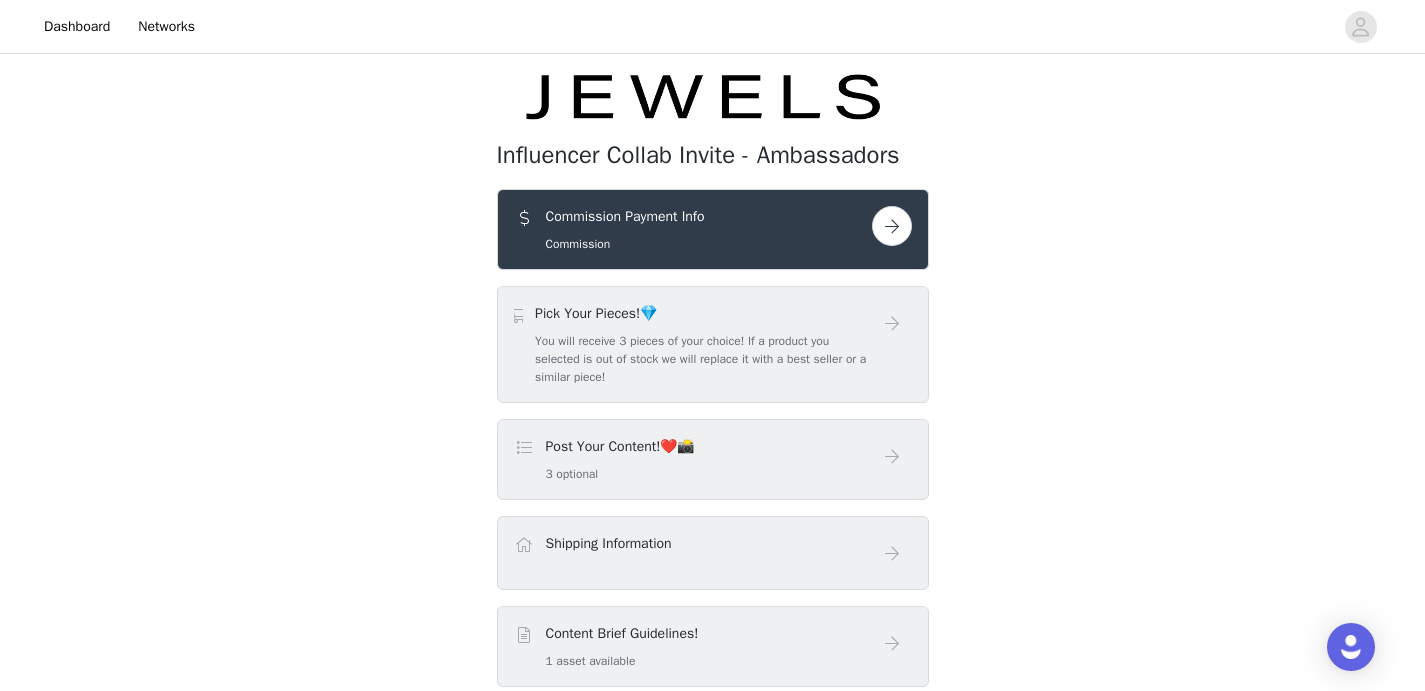 scroll, scrollTop: 113, scrollLeft: 0, axis: vertical 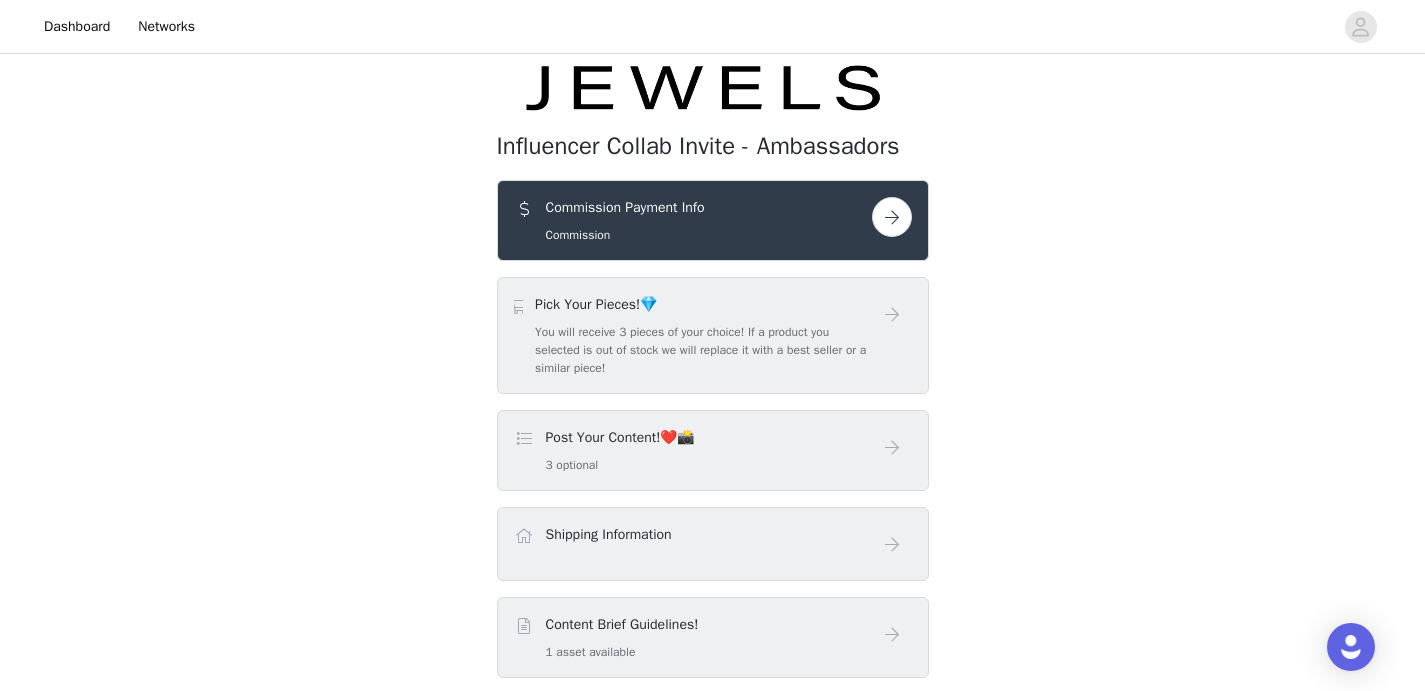 click at bounding box center [892, 217] 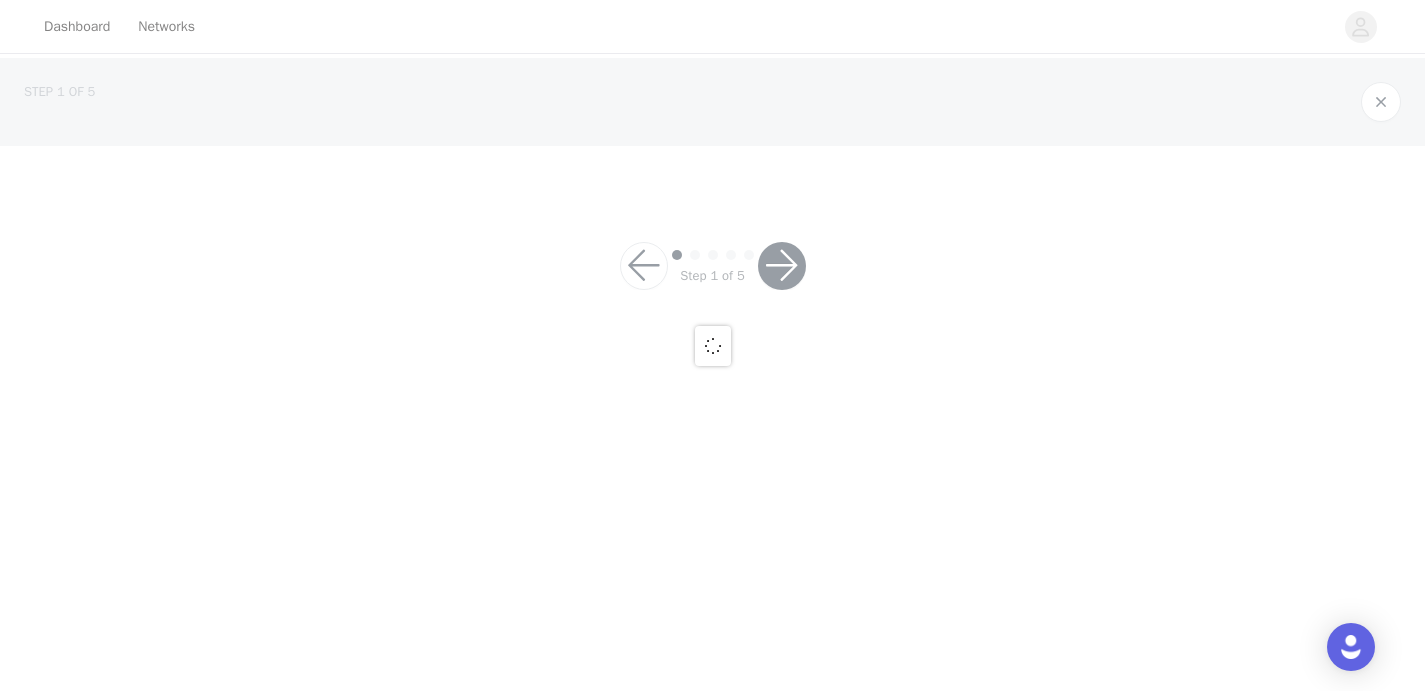 scroll, scrollTop: 0, scrollLeft: 0, axis: both 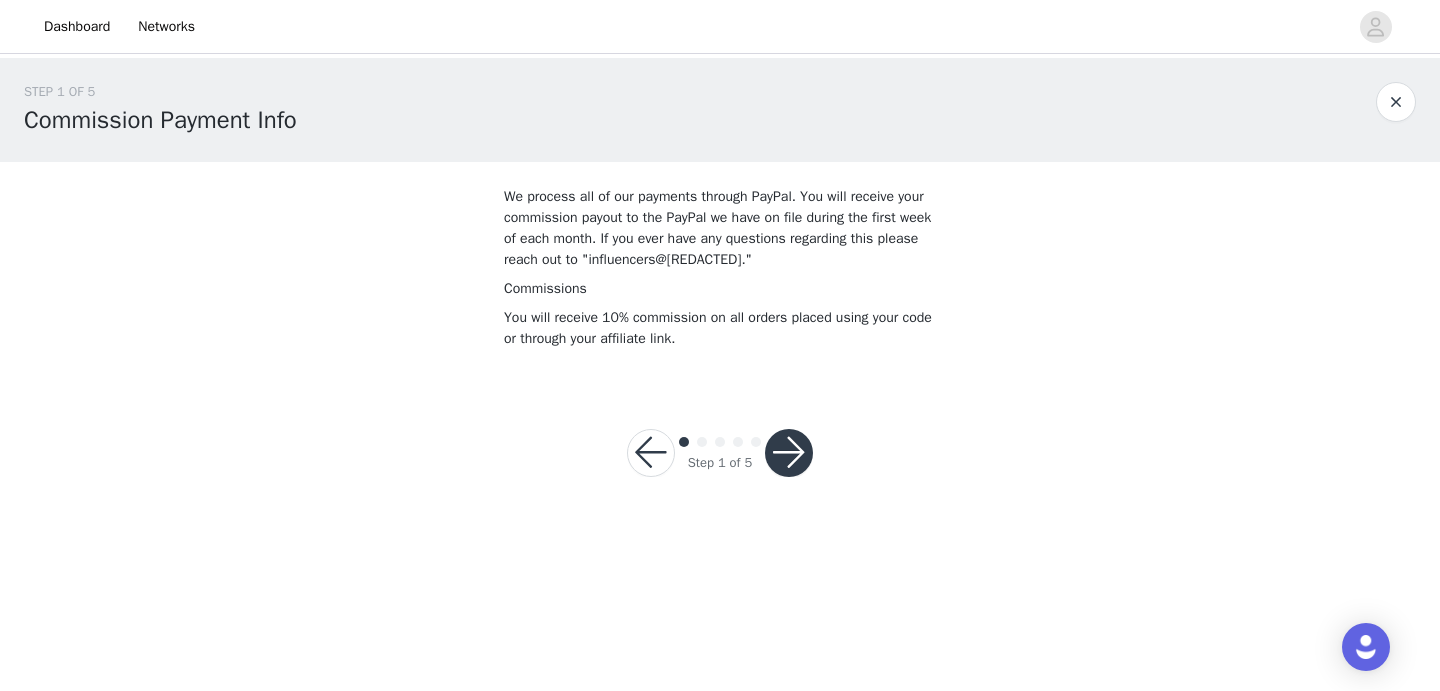 click at bounding box center [651, 453] 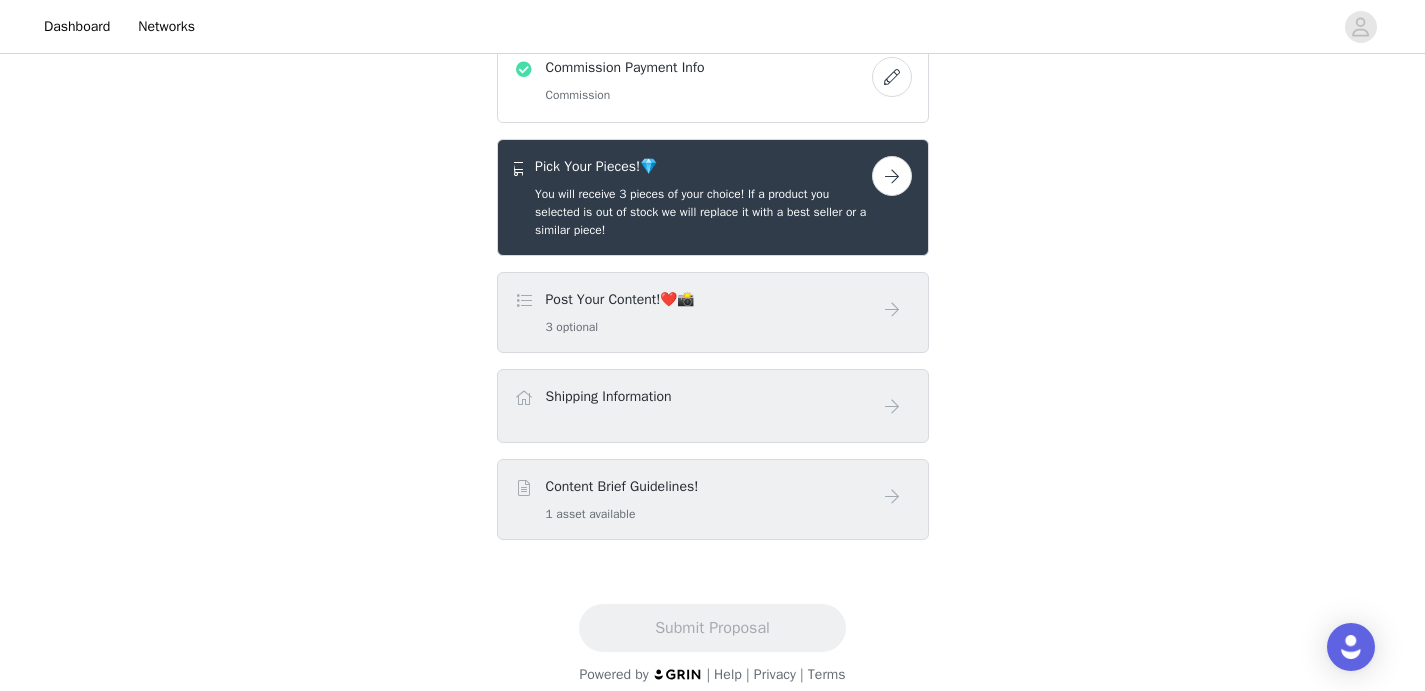 scroll, scrollTop: 268, scrollLeft: 0, axis: vertical 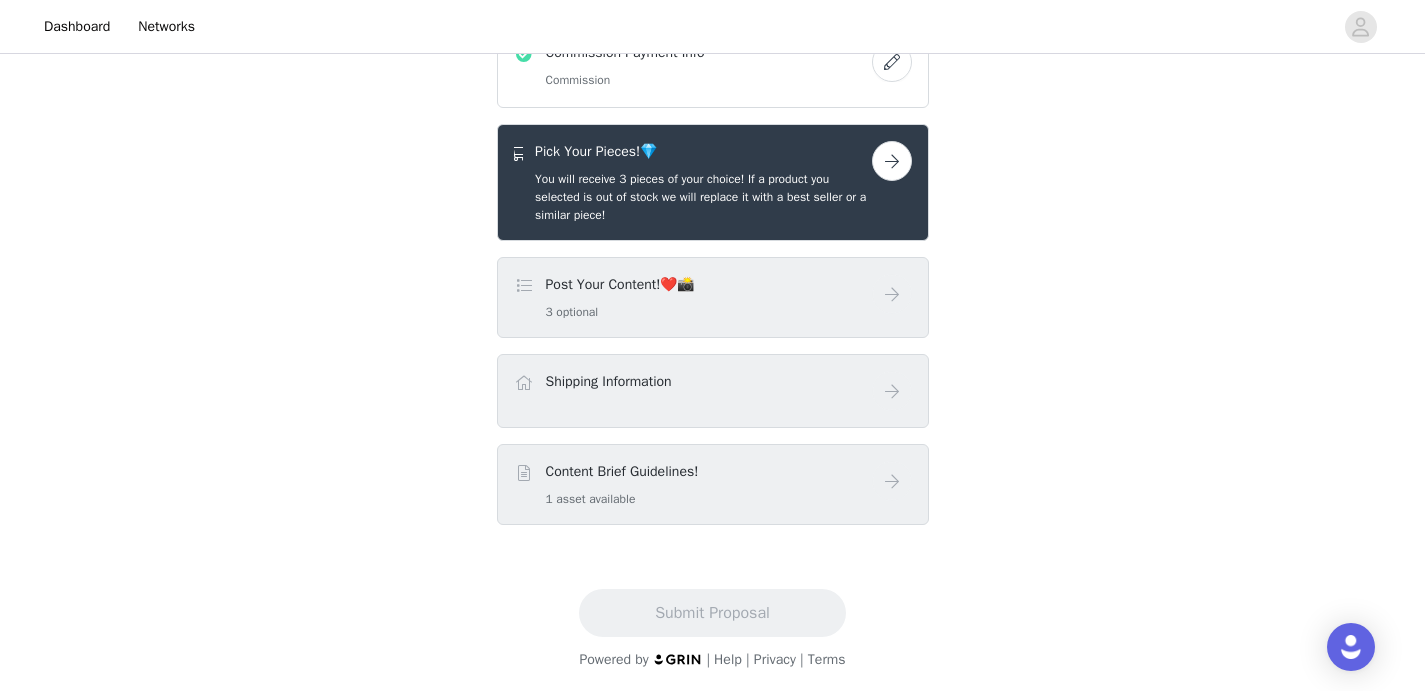 click at bounding box center (892, 161) 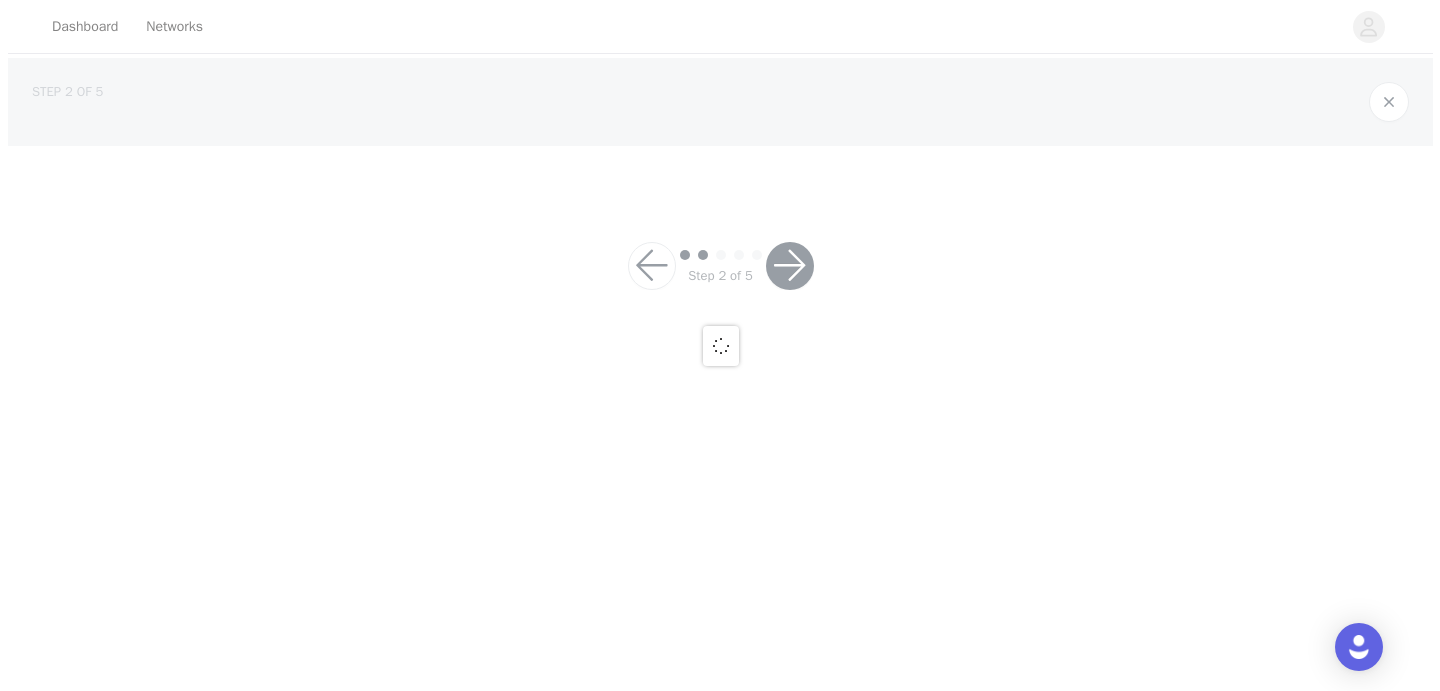 scroll, scrollTop: 0, scrollLeft: 0, axis: both 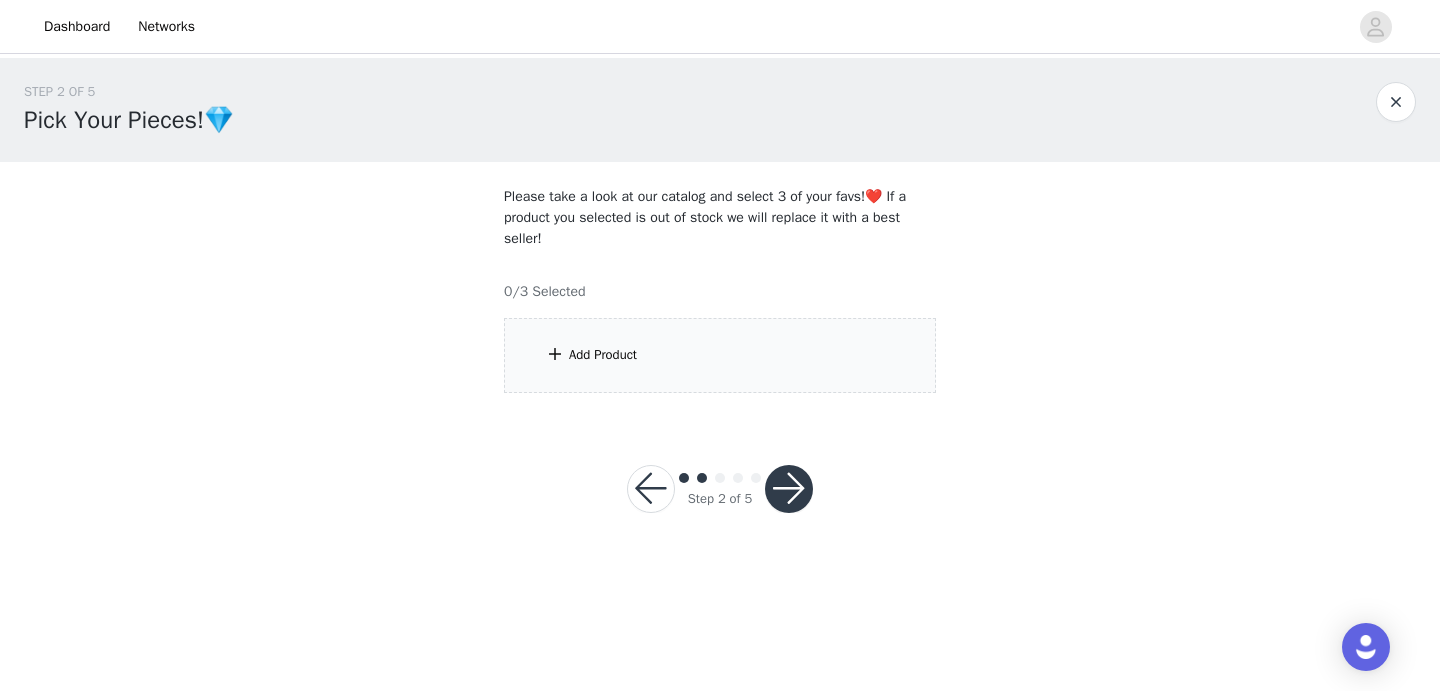 click on "Add Product" at bounding box center (720, 355) 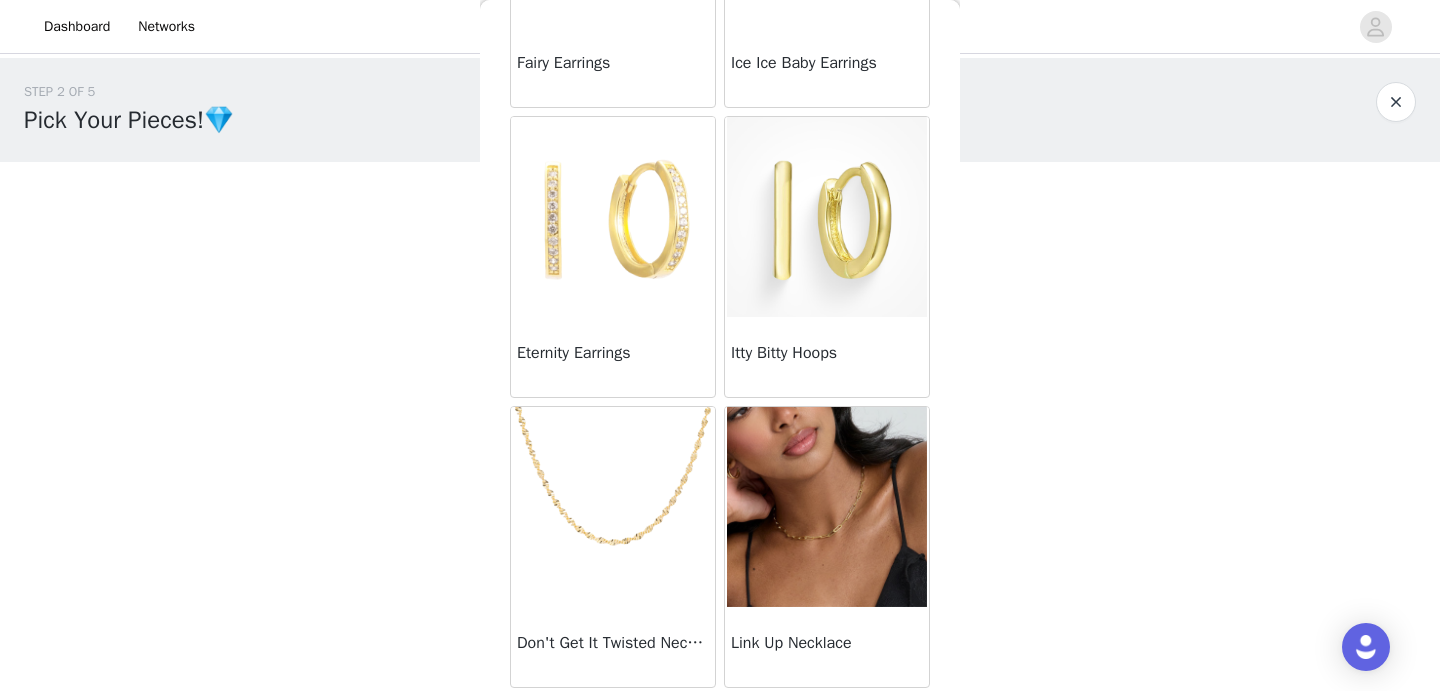 scroll, scrollTop: 565, scrollLeft: 0, axis: vertical 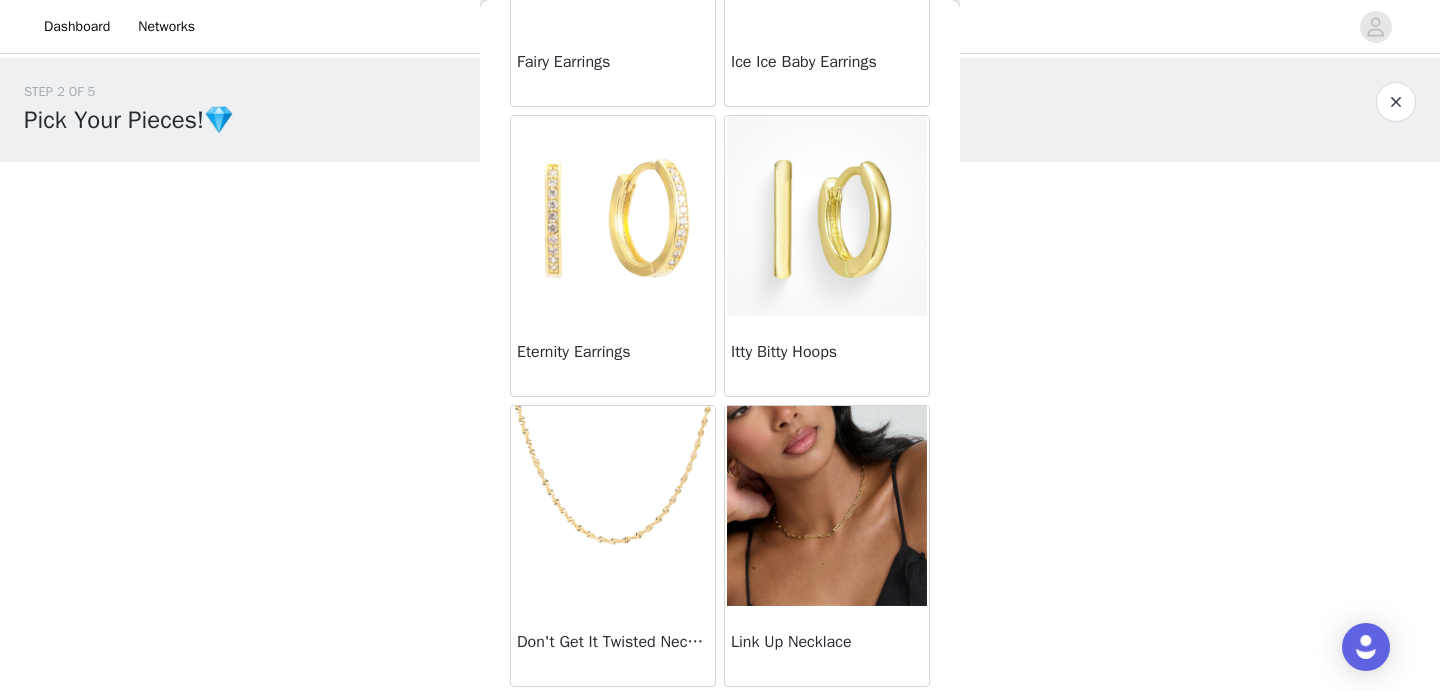 click at bounding box center [827, 506] 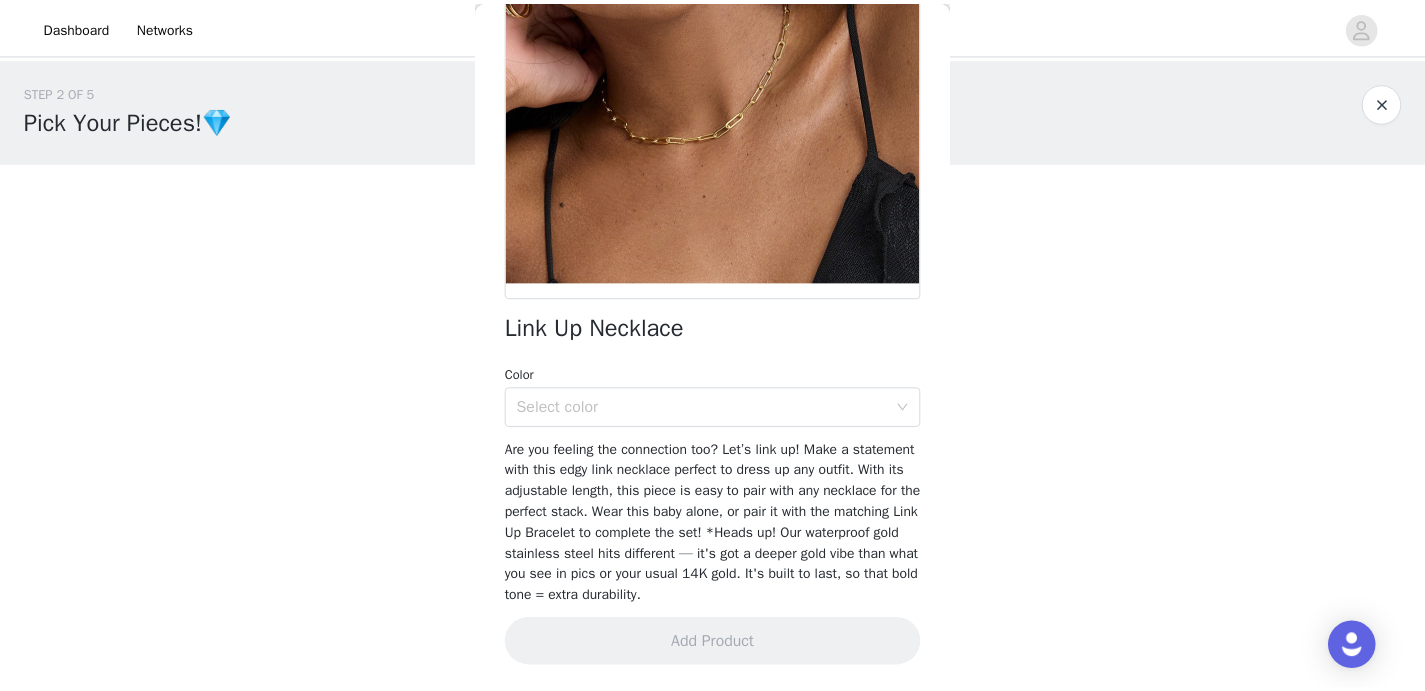 scroll, scrollTop: 272, scrollLeft: 0, axis: vertical 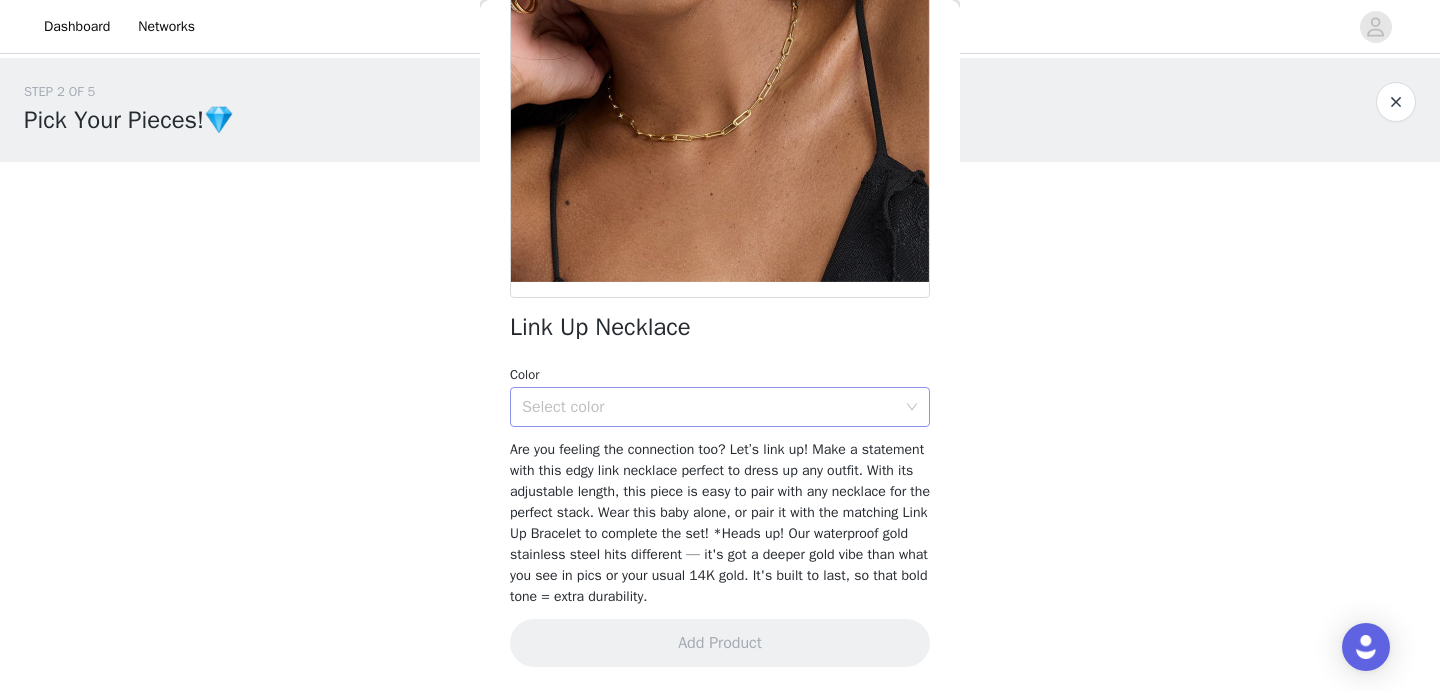 click on "Select color" at bounding box center [709, 407] 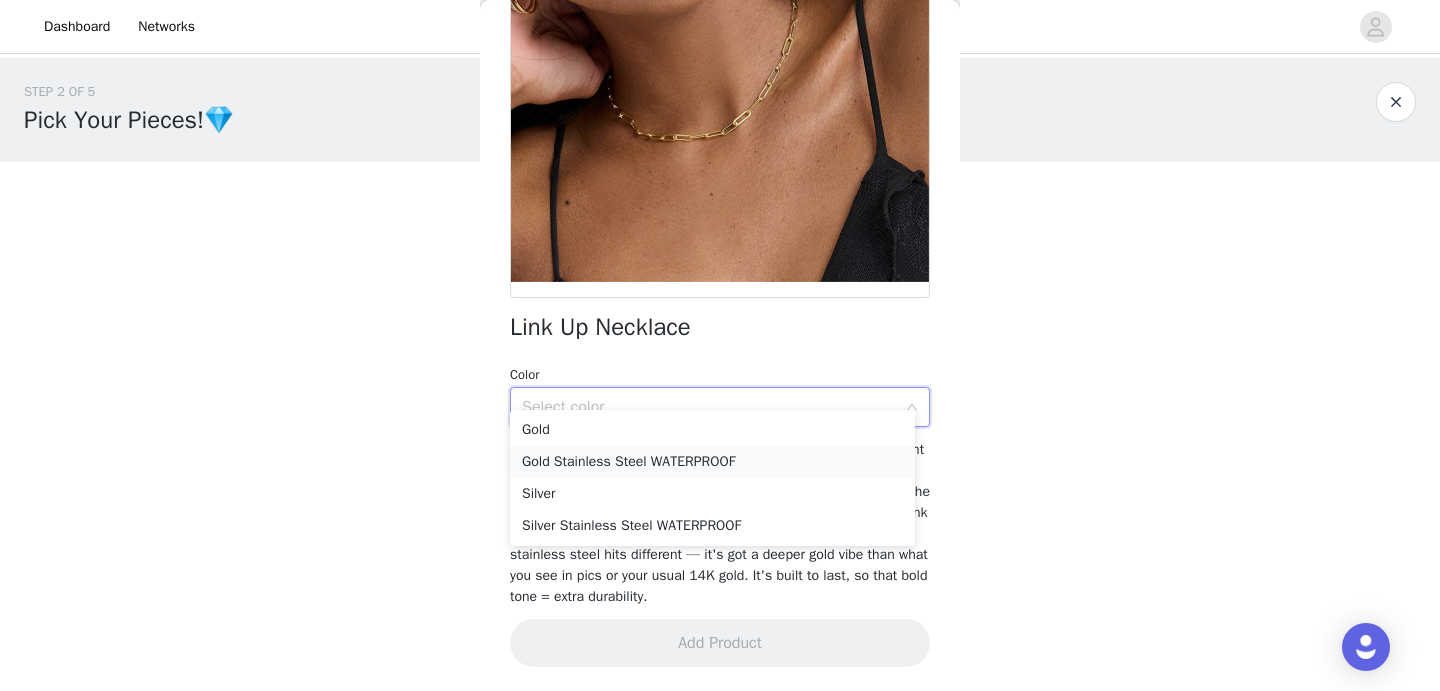 click on "Gold Stainless Steel WATERPROOF" at bounding box center (712, 462) 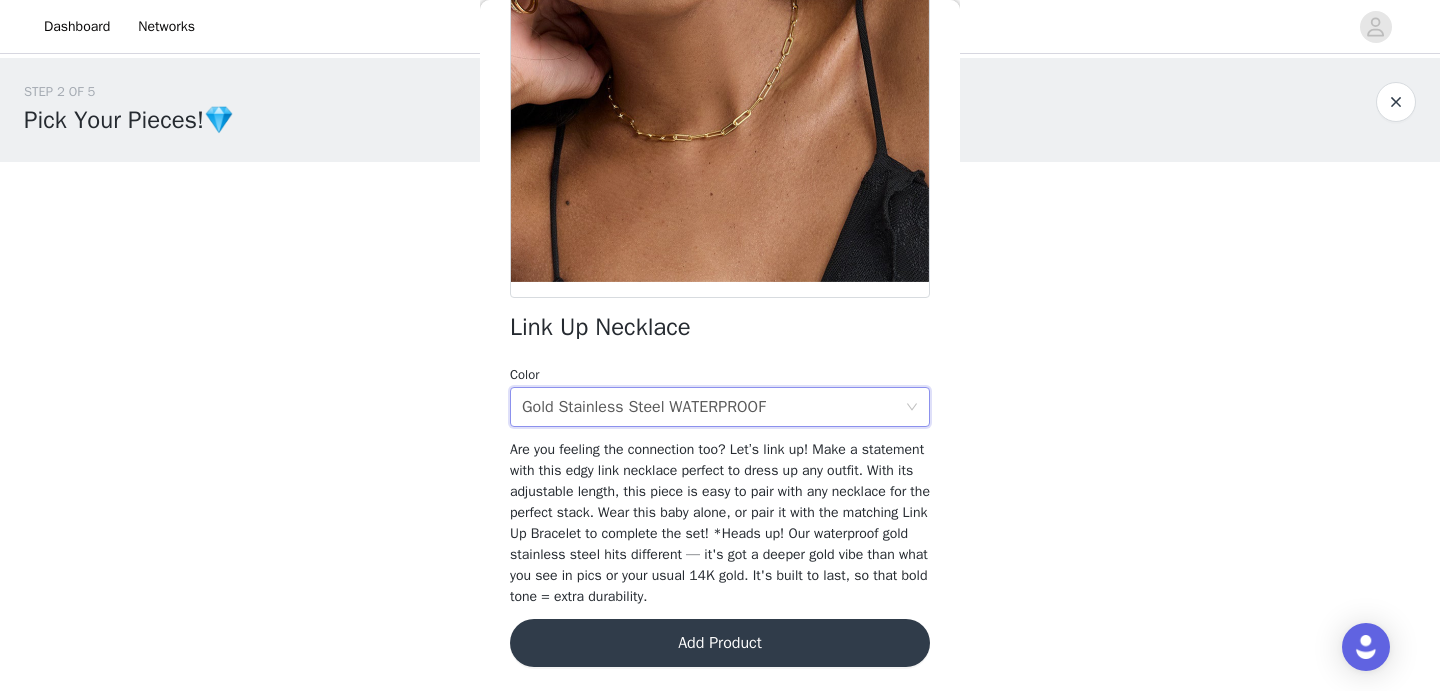 click on "Add Product" at bounding box center [720, 643] 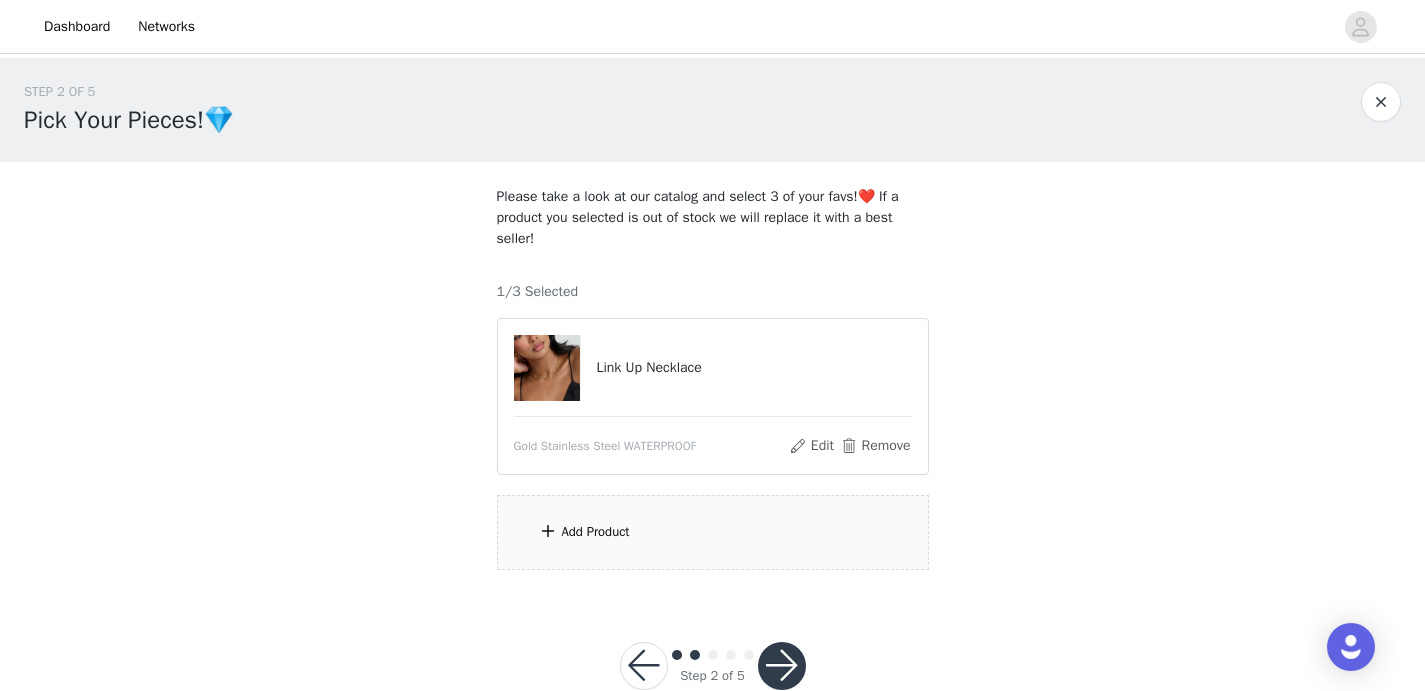 click on "Add Product" at bounding box center [713, 532] 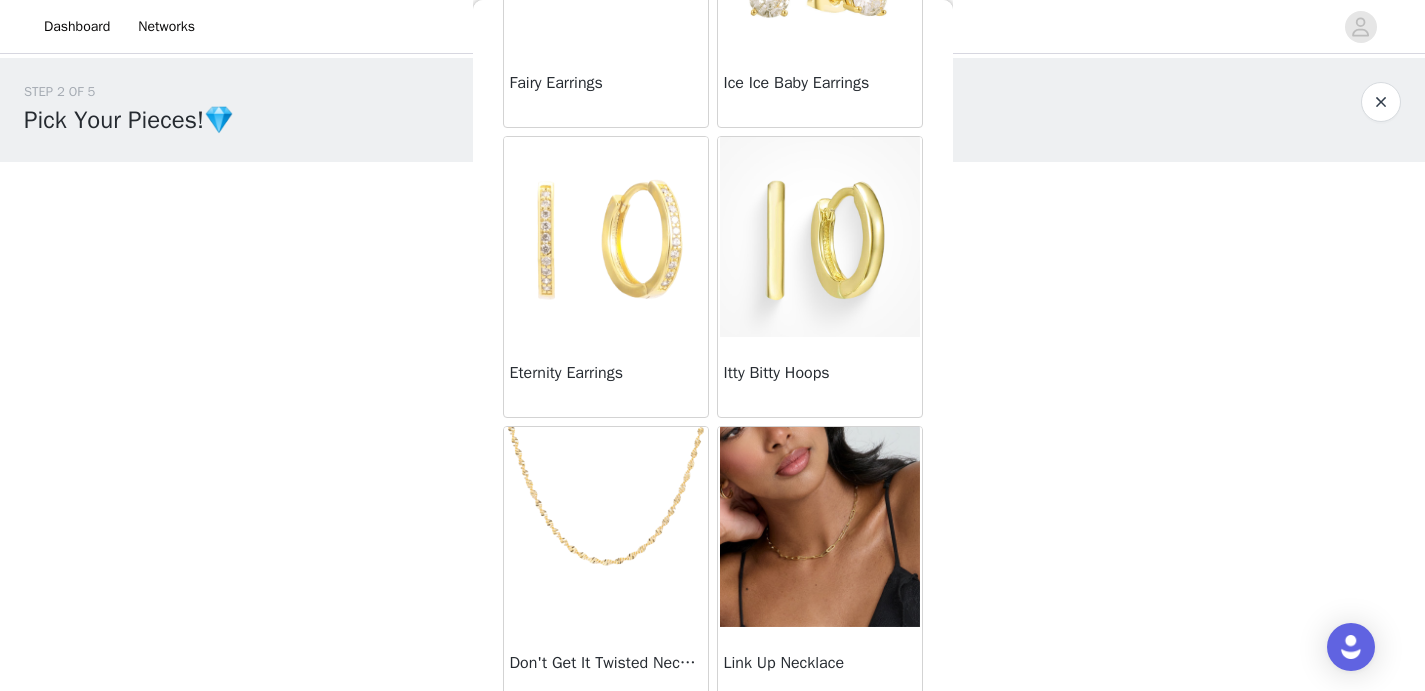scroll, scrollTop: 565, scrollLeft: 0, axis: vertical 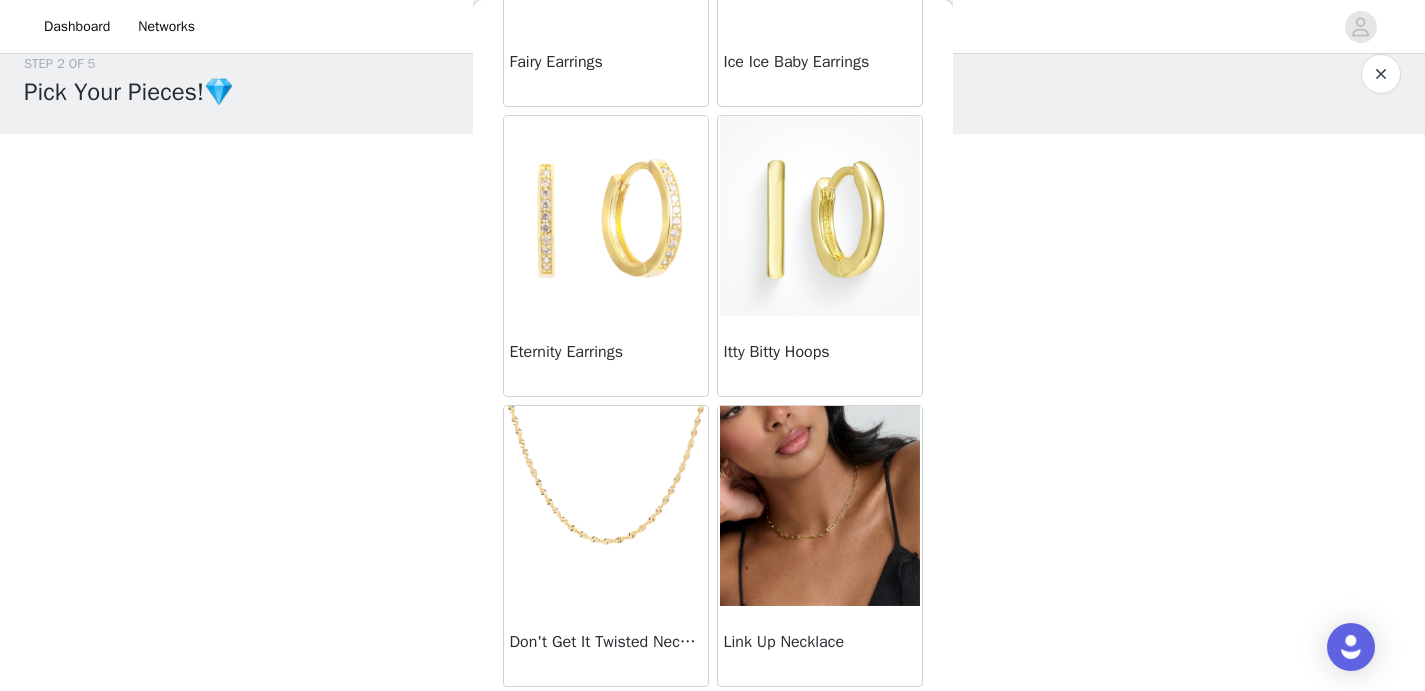 click at bounding box center (606, 506) 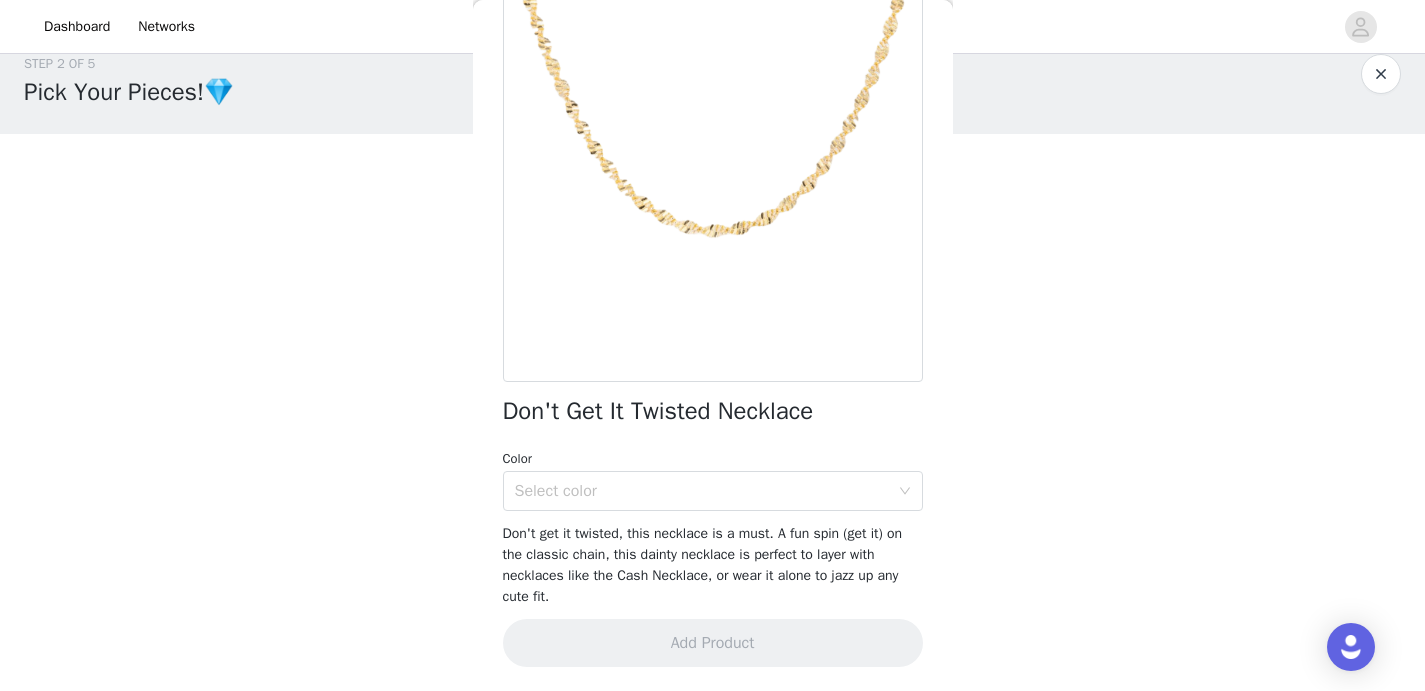 scroll, scrollTop: 167, scrollLeft: 0, axis: vertical 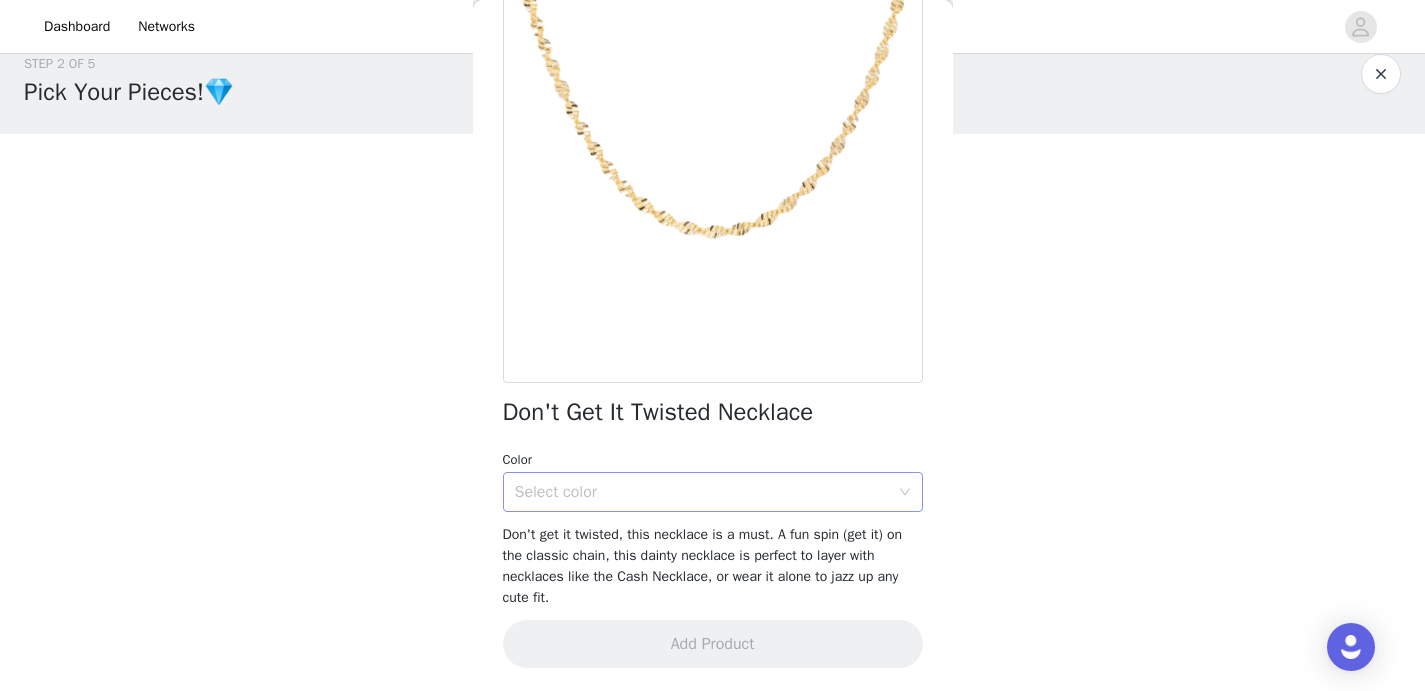 click on "Select color" at bounding box center [702, 492] 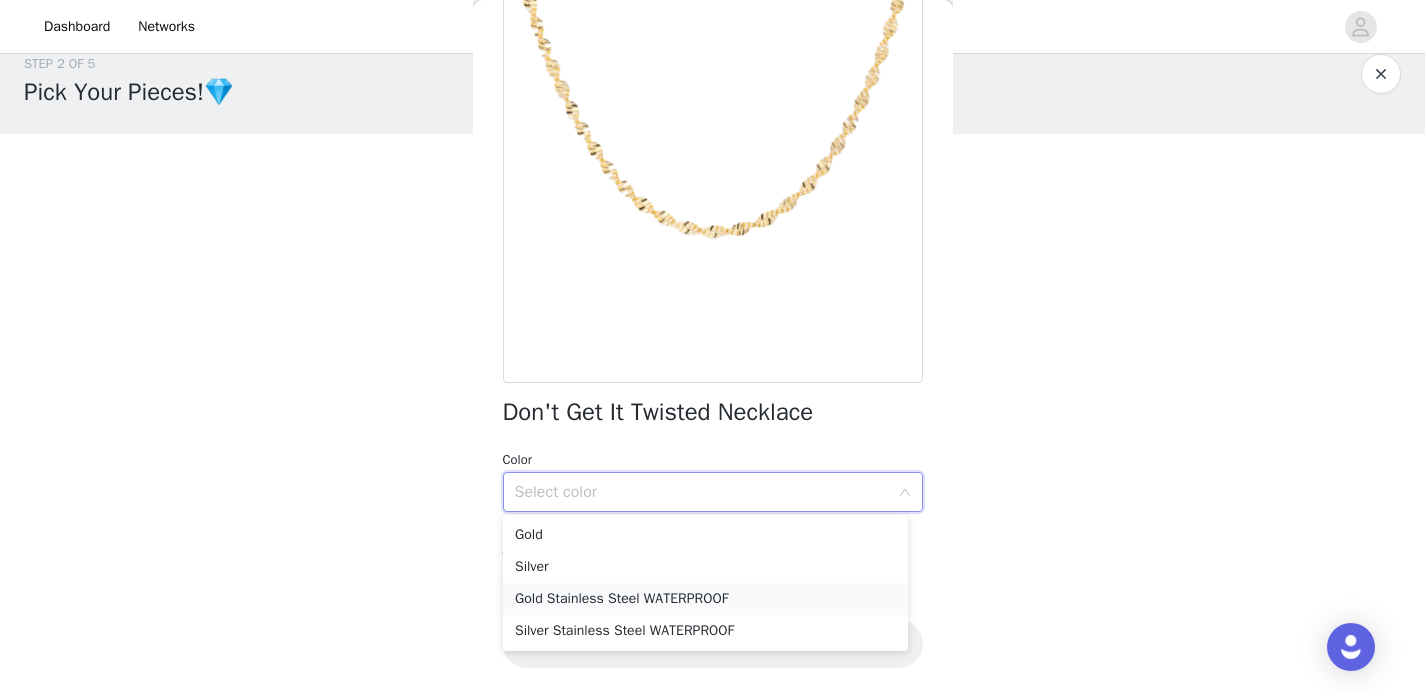 click on "Gold Stainless Steel WATERPROOF" at bounding box center (705, 599) 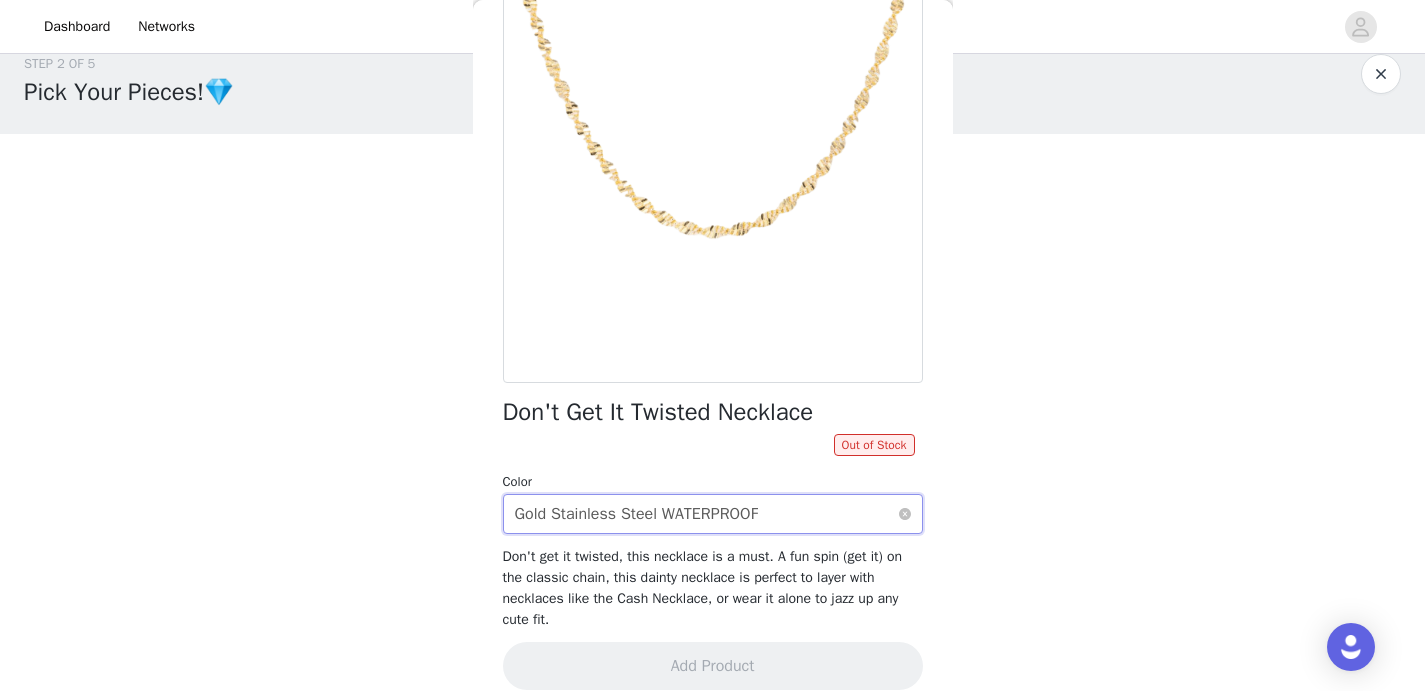 click on "Gold Stainless Steel WATERPROOF" at bounding box center [637, 514] 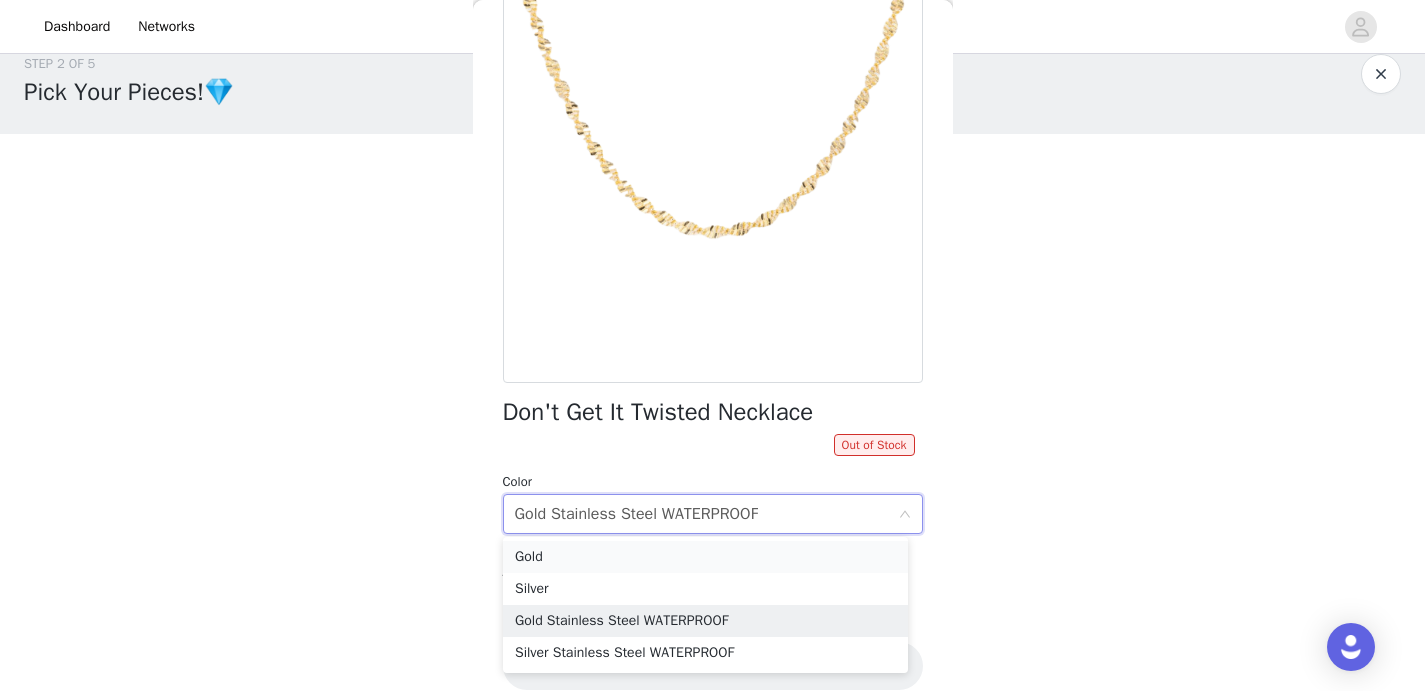 click on "Gold" at bounding box center (705, 557) 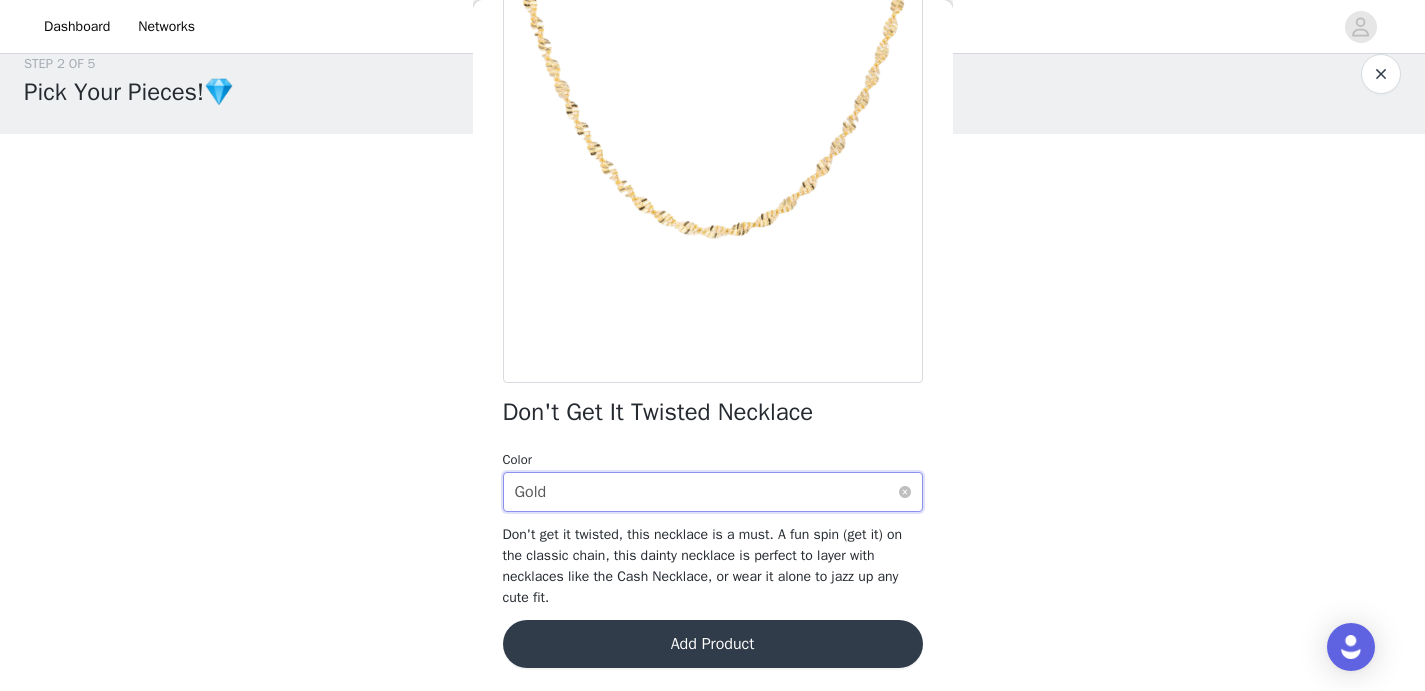 scroll, scrollTop: 0, scrollLeft: 0, axis: both 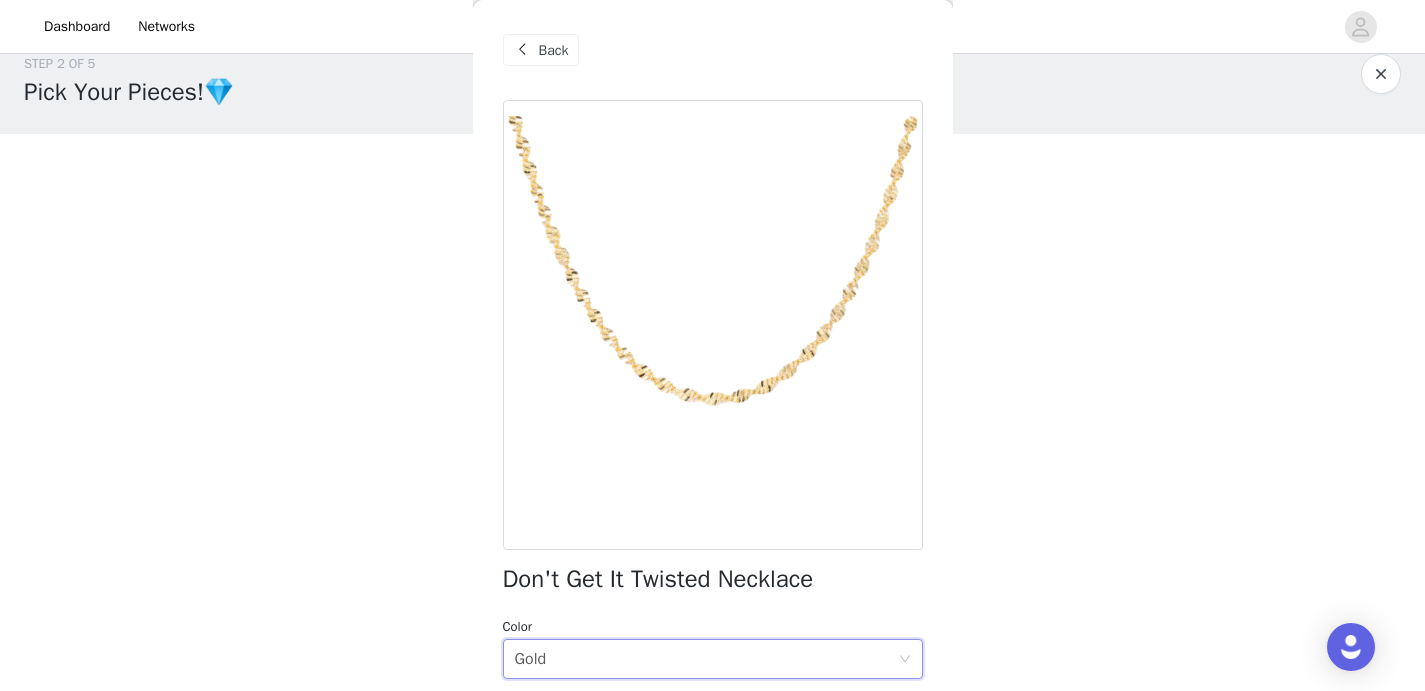 click on "Back" at bounding box center [541, 50] 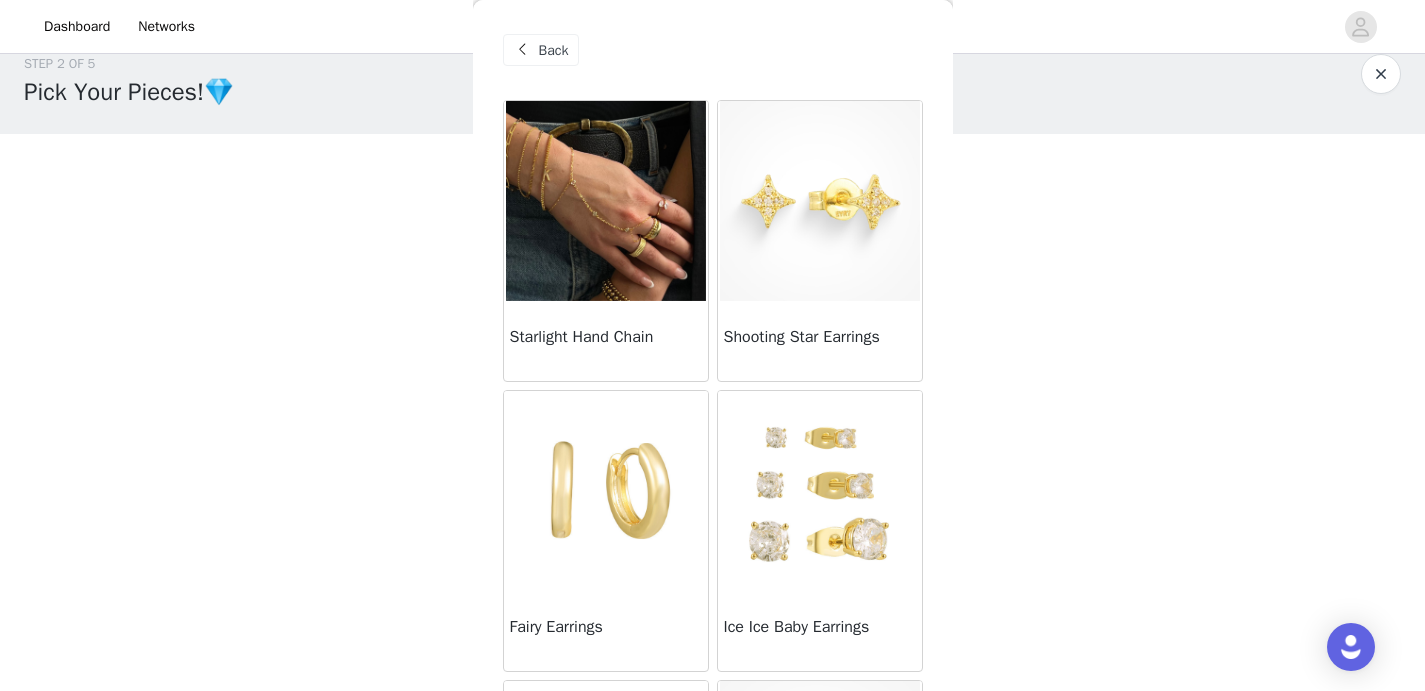 click at bounding box center (606, 491) 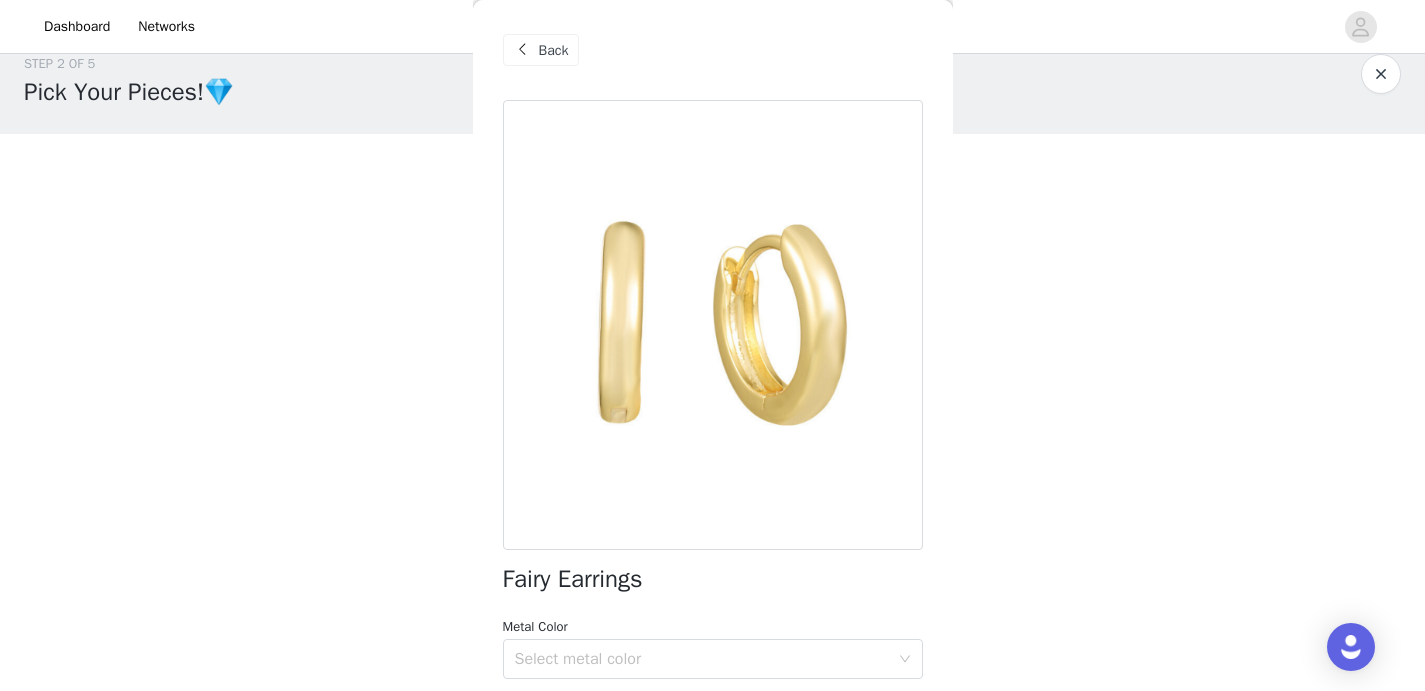 scroll, scrollTop: 209, scrollLeft: 0, axis: vertical 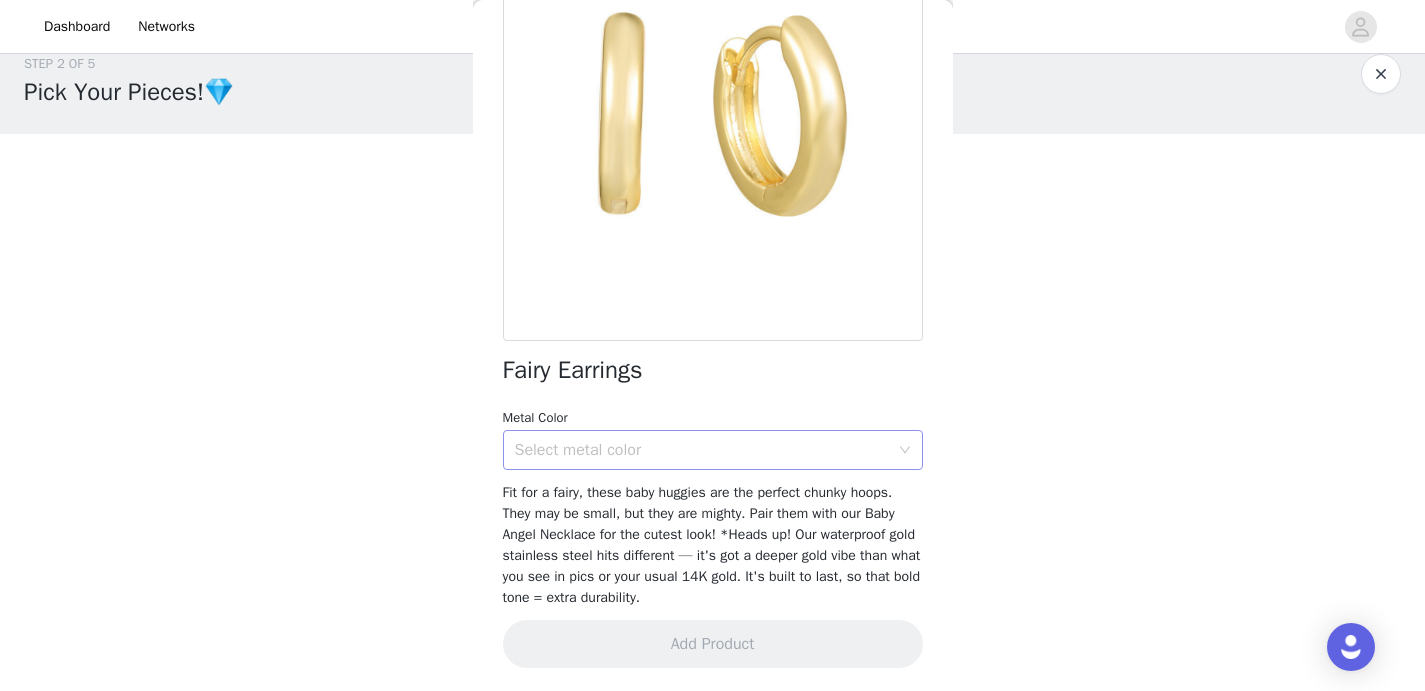 click on "Select metal color" at bounding box center [702, 450] 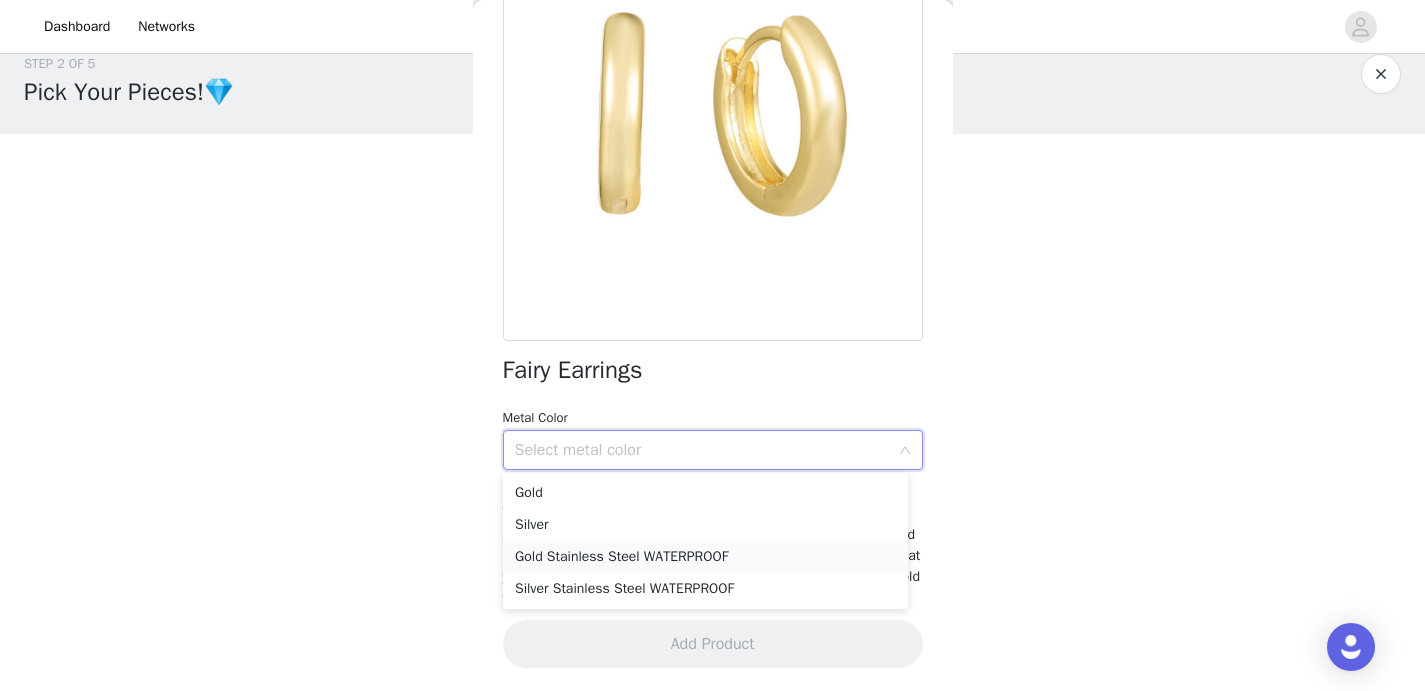 click on "Gold Stainless Steel WATERPROOF" at bounding box center [705, 557] 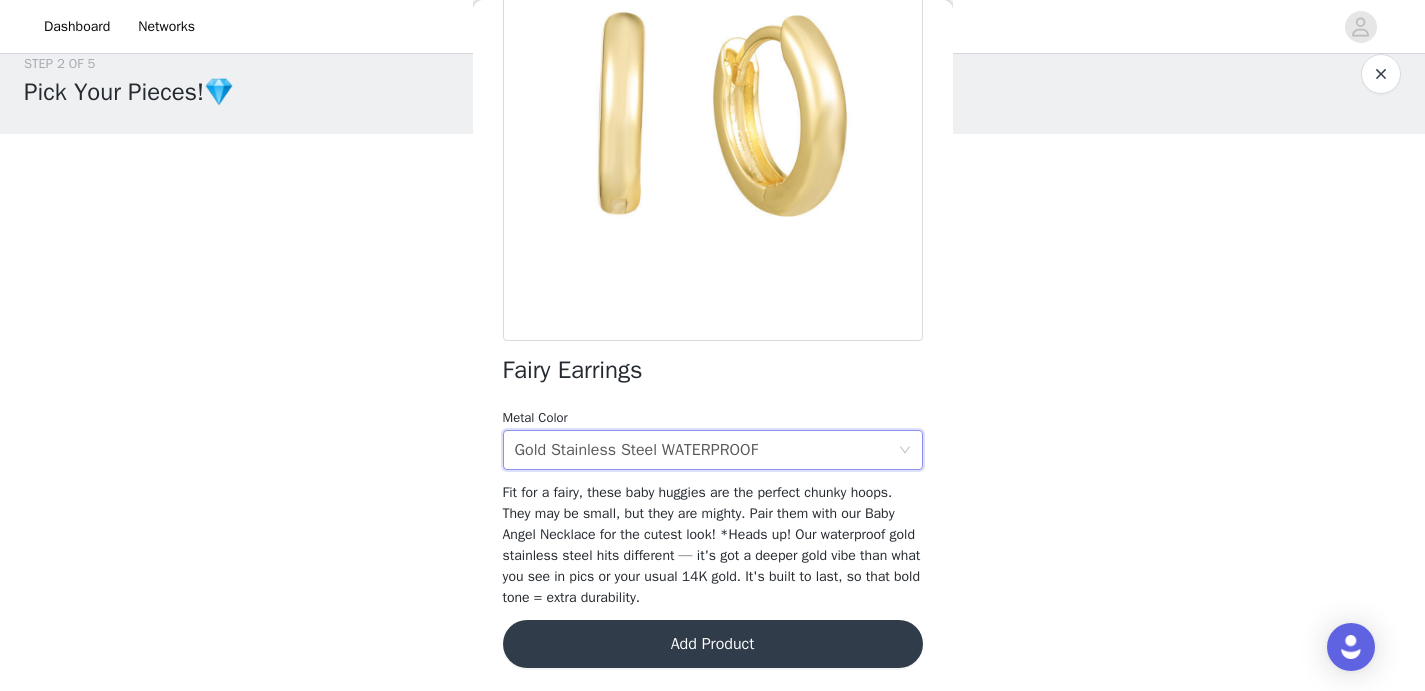 click on "Add Product" at bounding box center [713, 644] 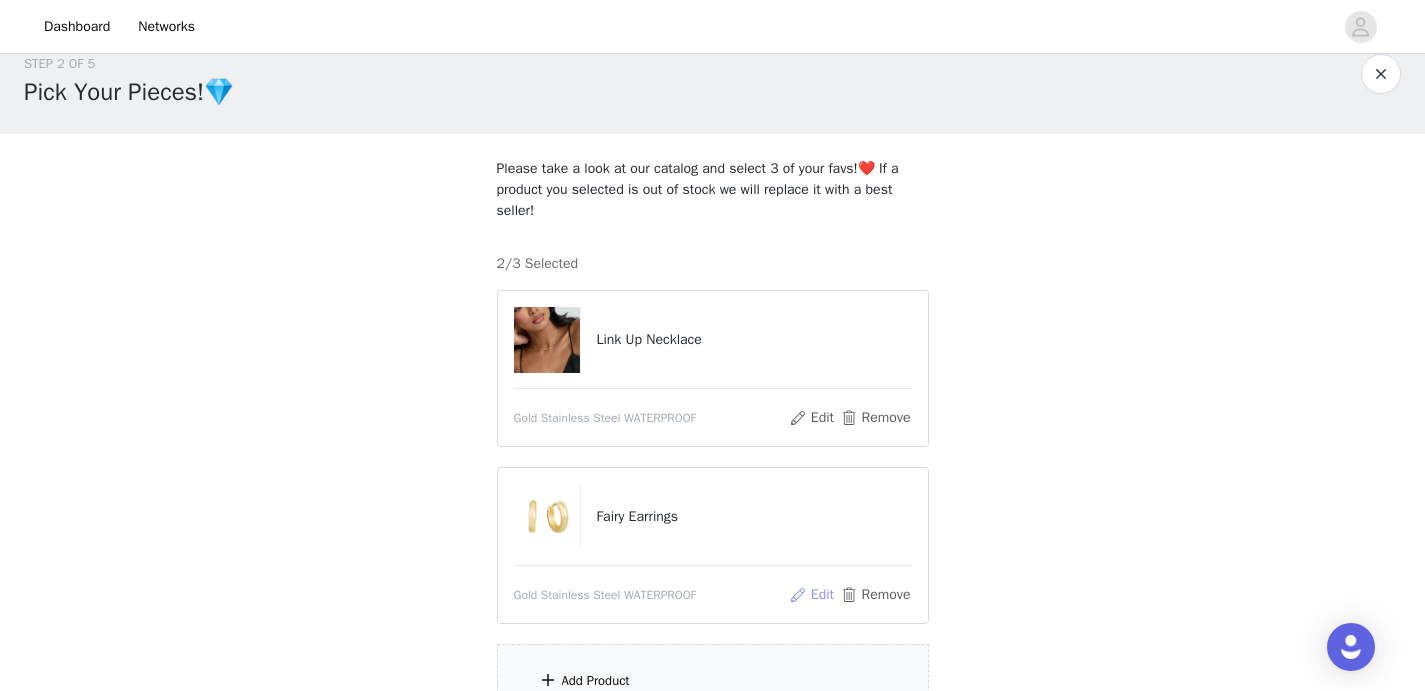 scroll, scrollTop: 223, scrollLeft: 0, axis: vertical 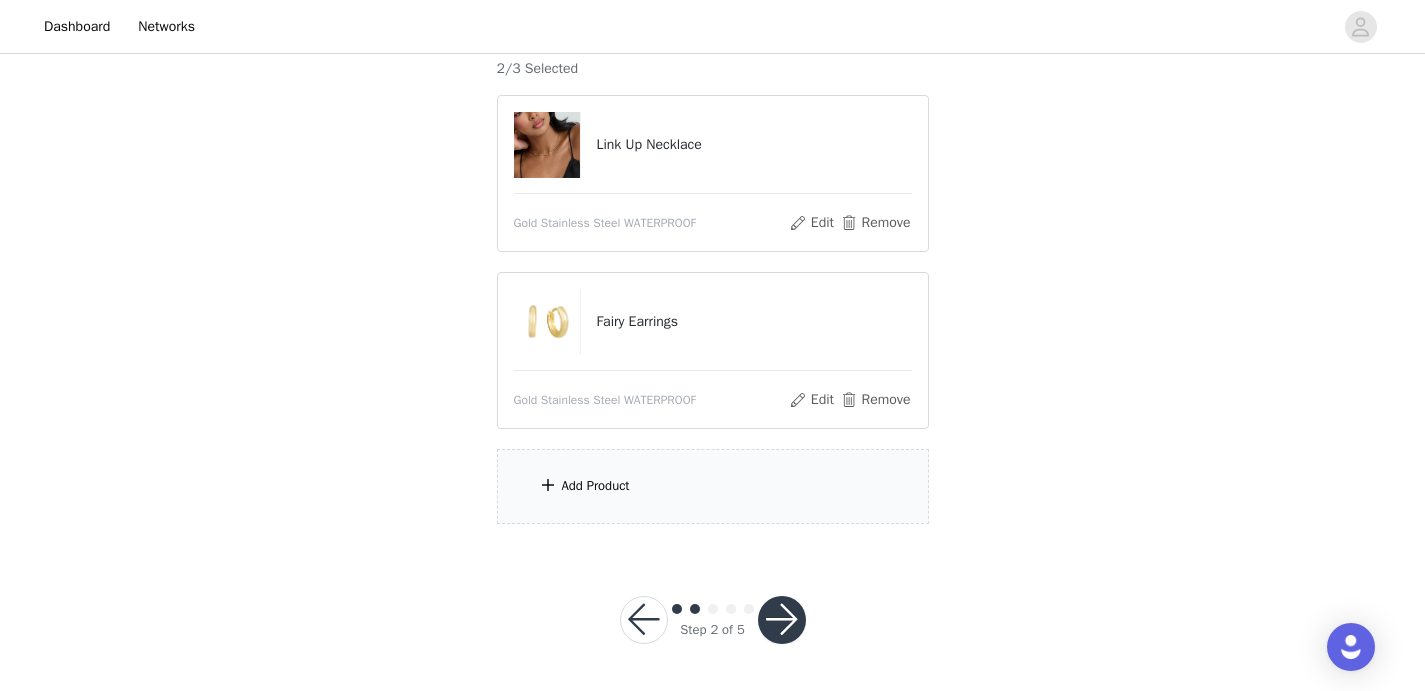 click on "Add Product" at bounding box center (713, 486) 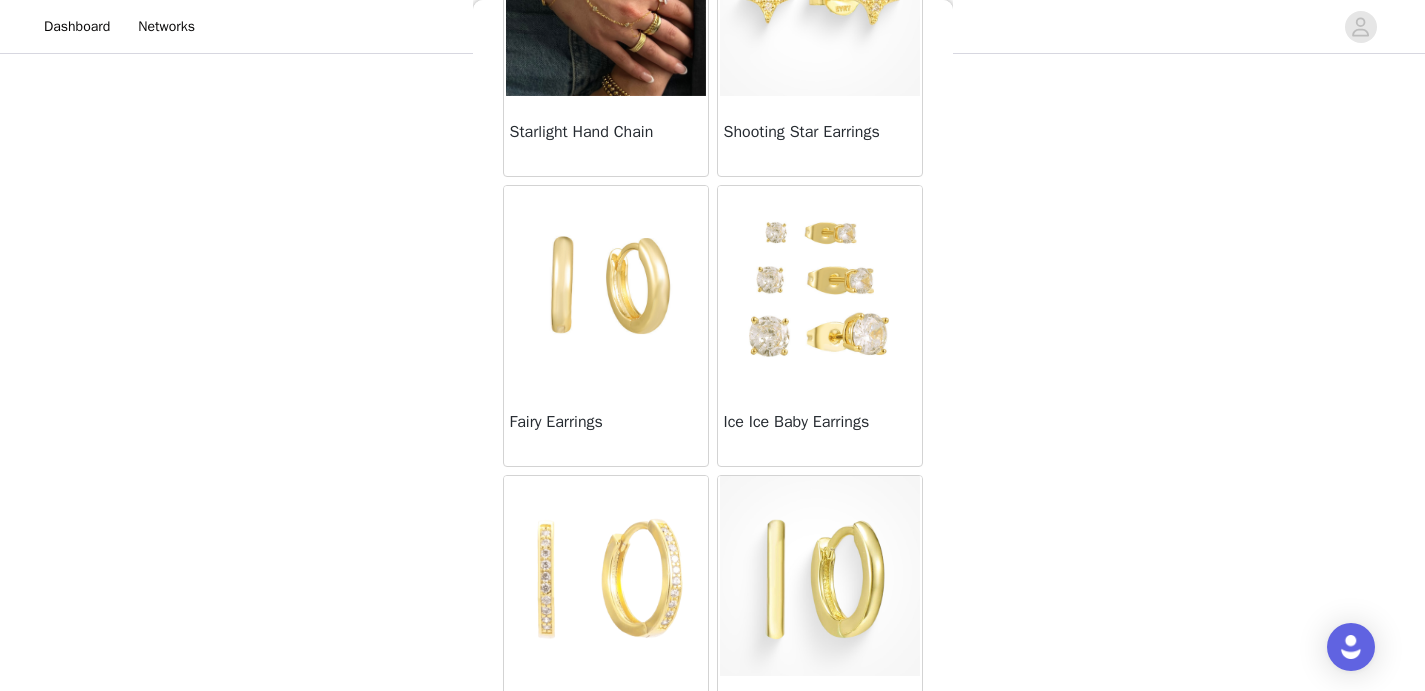 scroll, scrollTop: 0, scrollLeft: 0, axis: both 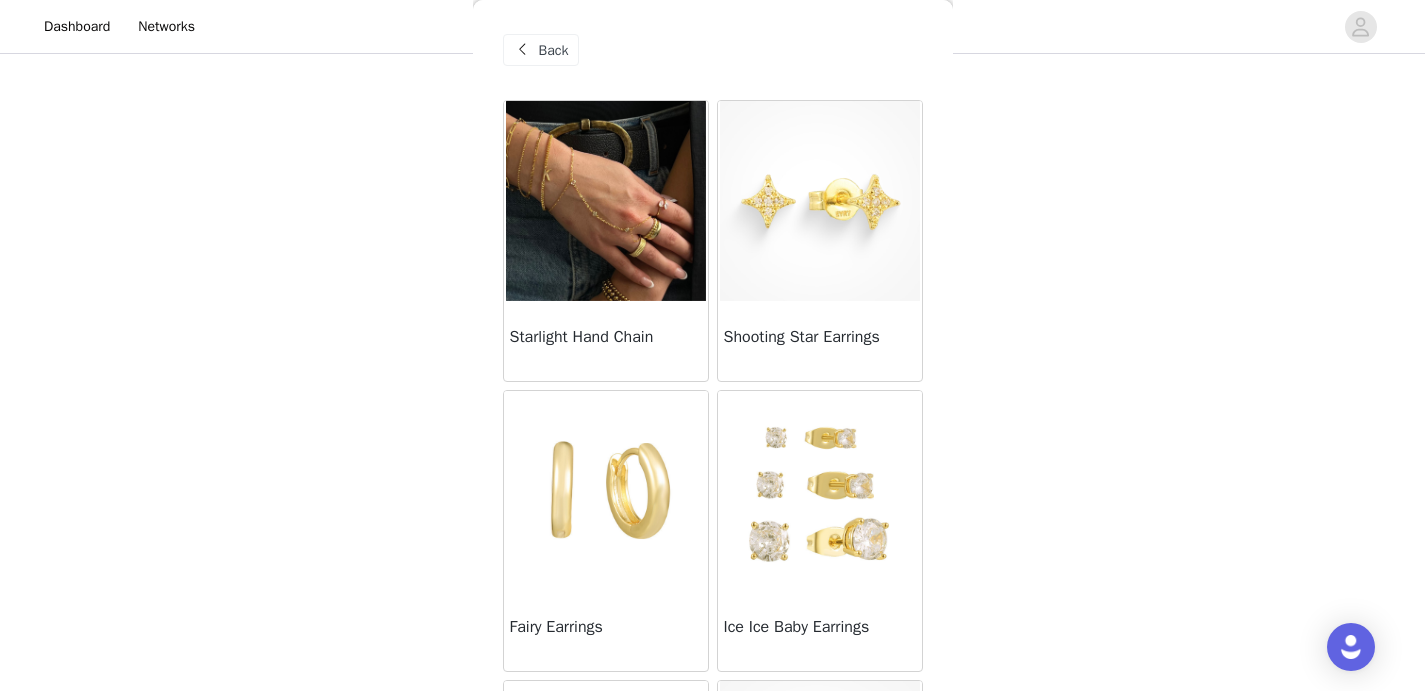 click at bounding box center (820, 201) 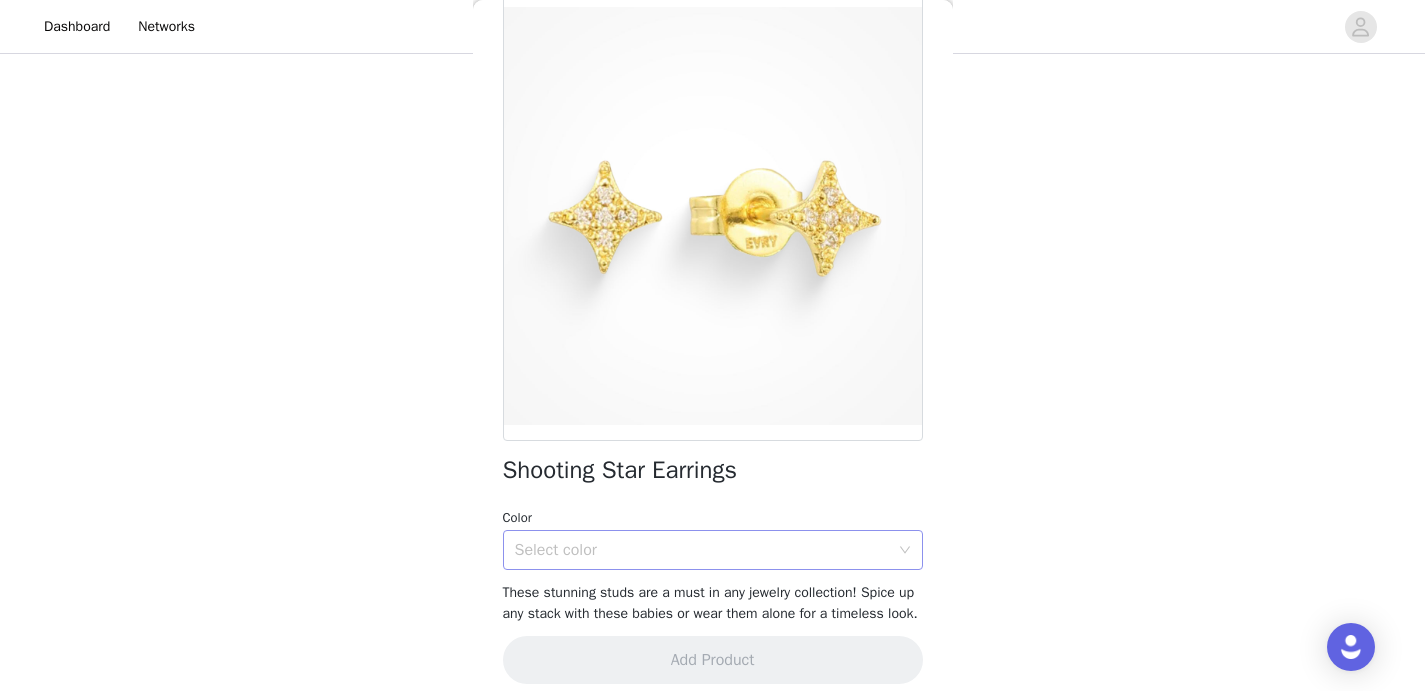 scroll, scrollTop: 112, scrollLeft: 0, axis: vertical 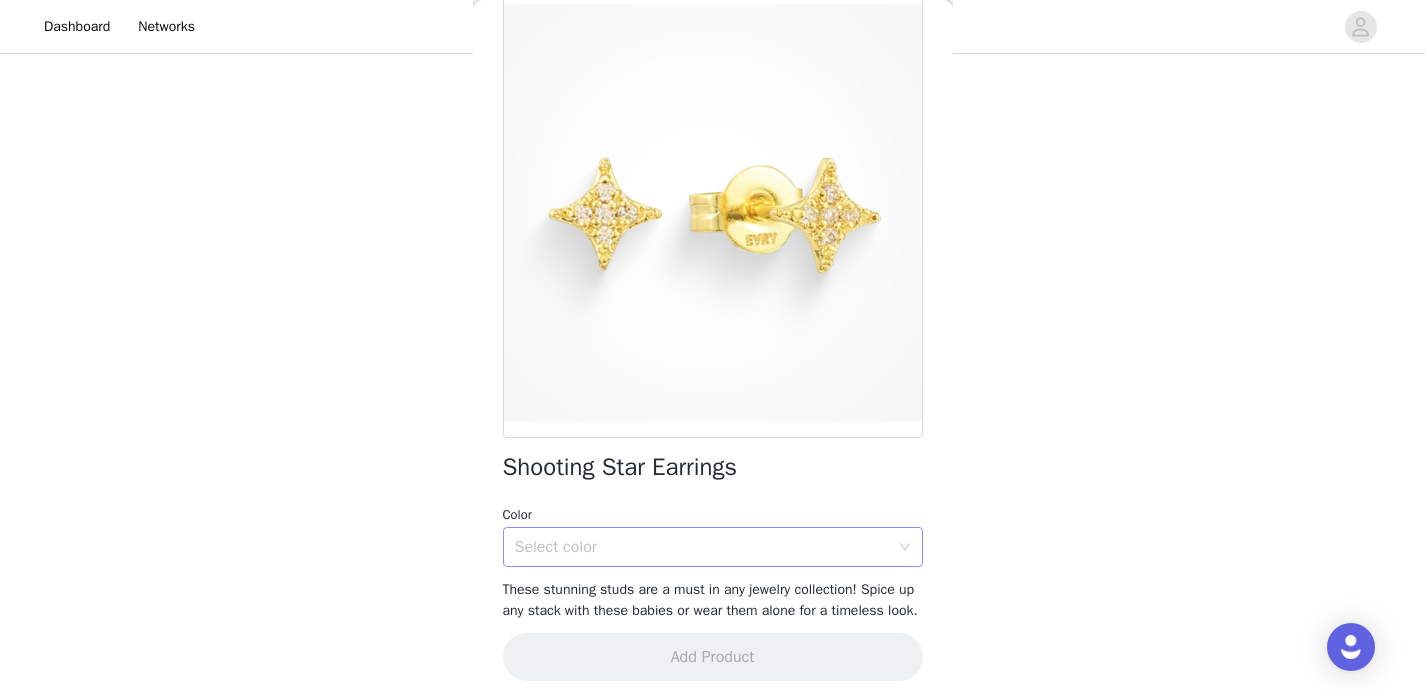 click on "Select color" at bounding box center [702, 547] 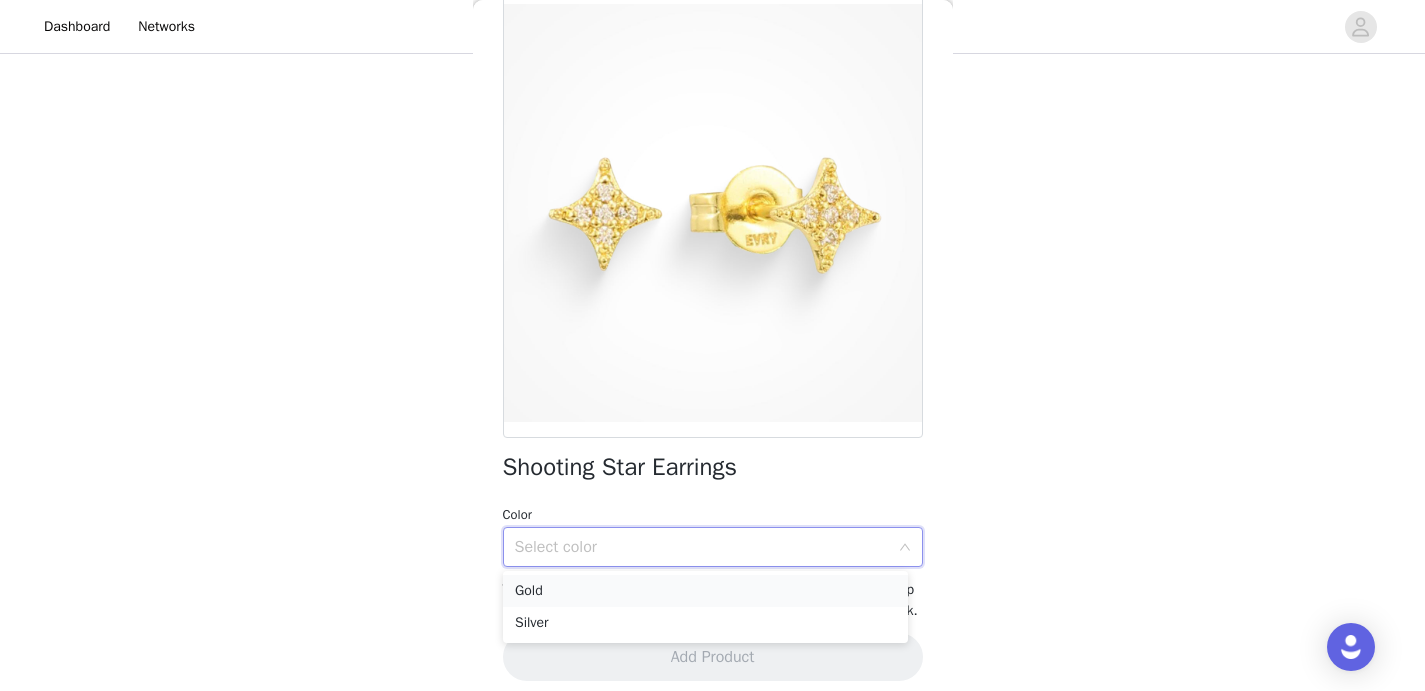 click on "Gold" at bounding box center (705, 591) 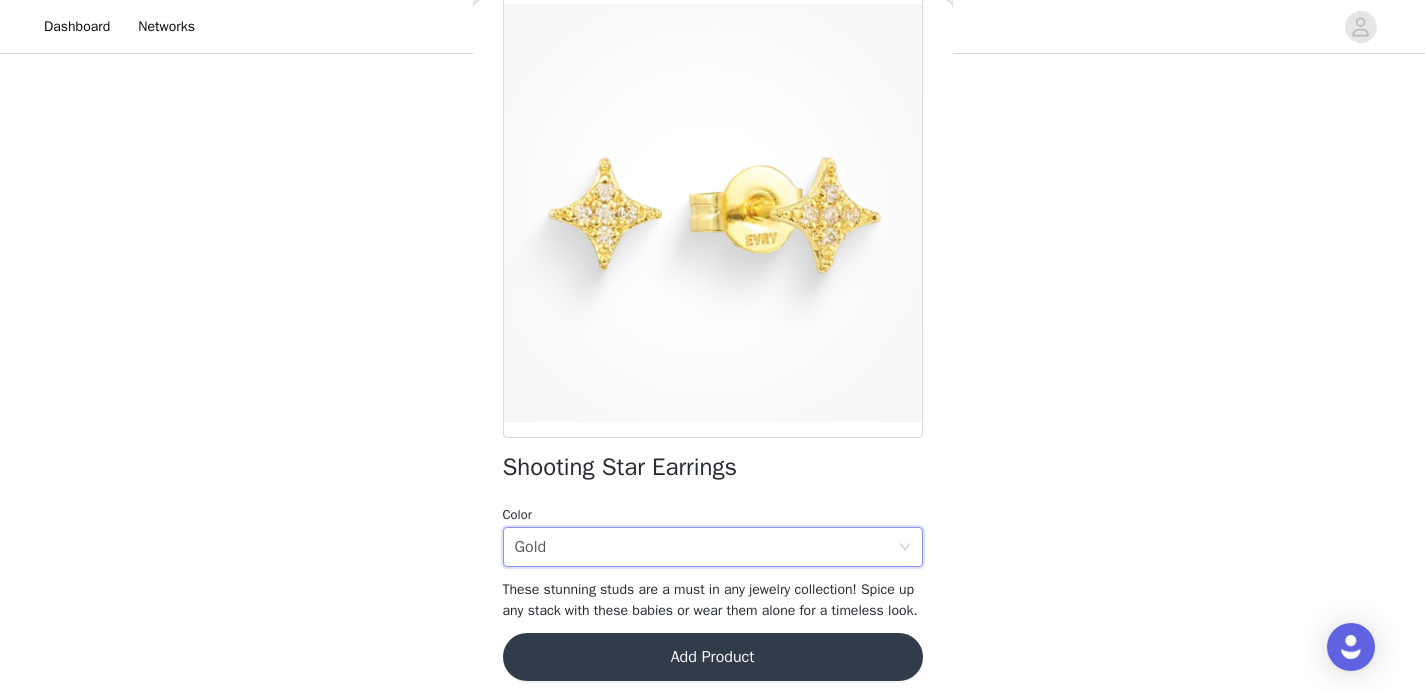 click on "Add Product" at bounding box center [713, 657] 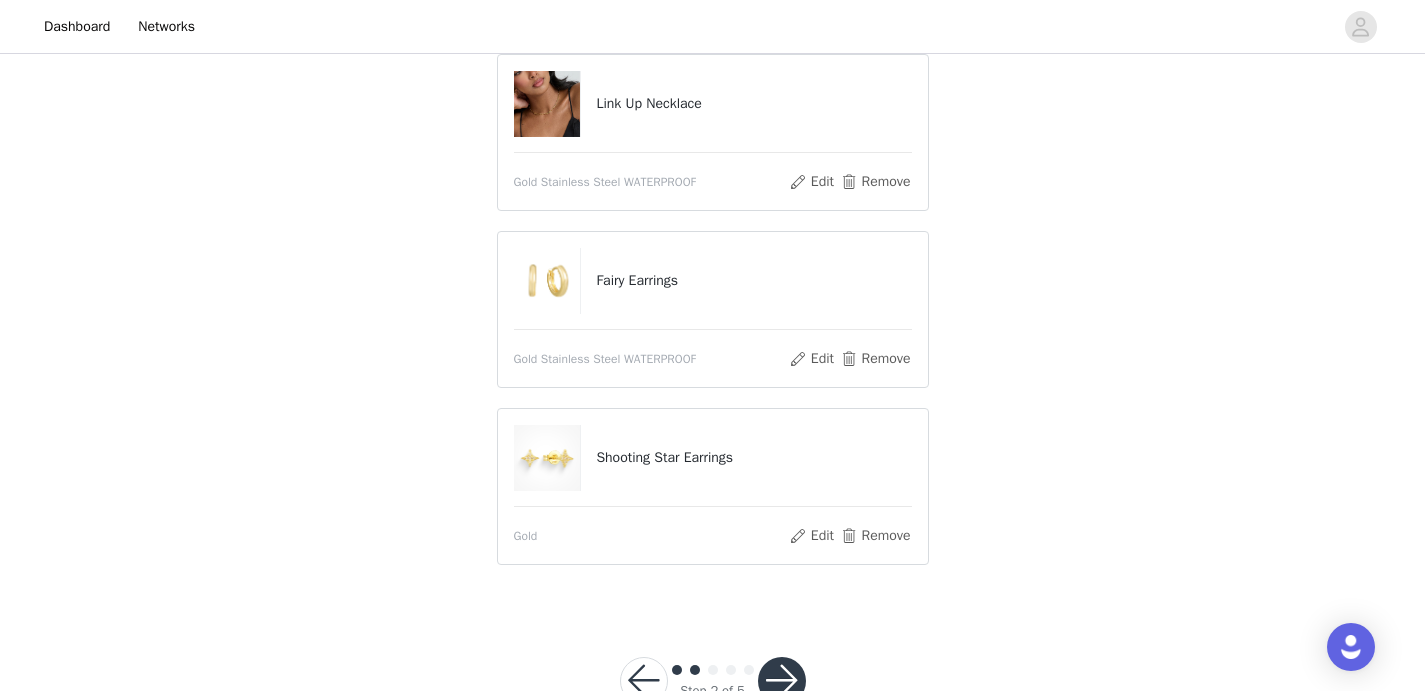 scroll, scrollTop: 271, scrollLeft: 0, axis: vertical 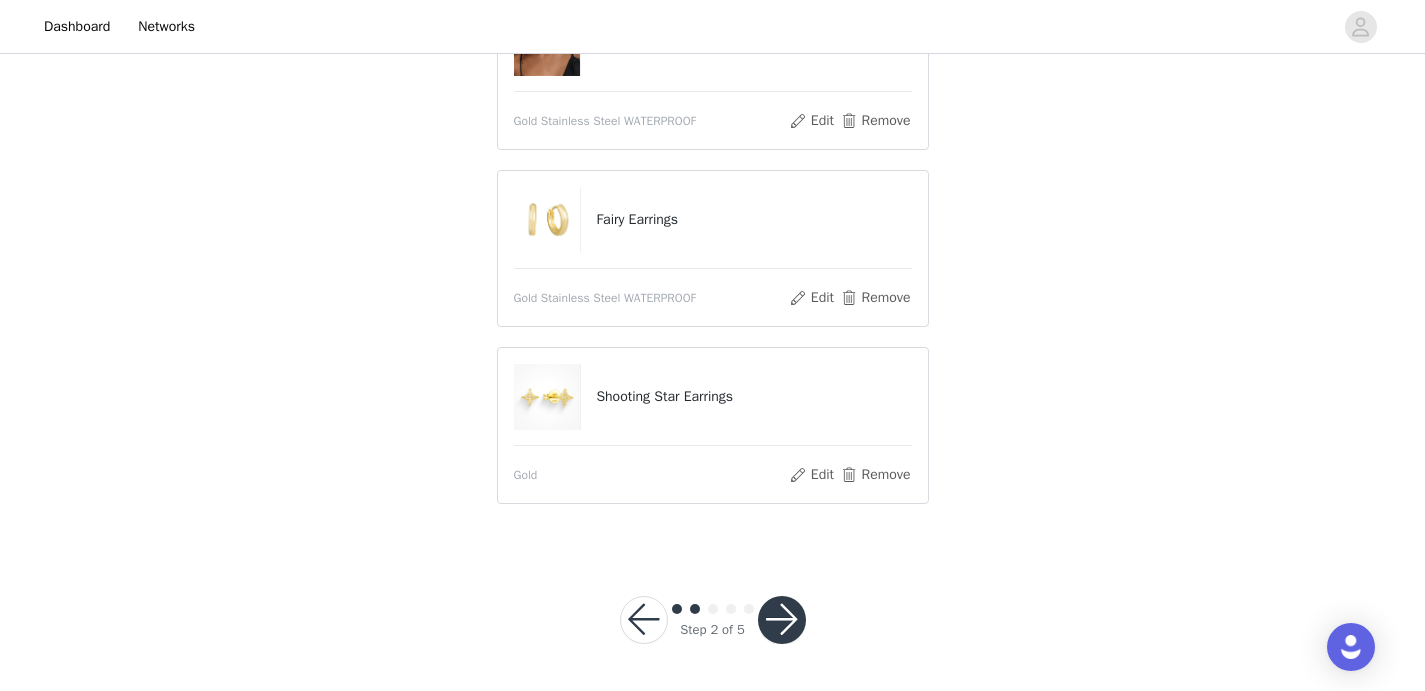 click at bounding box center (782, 620) 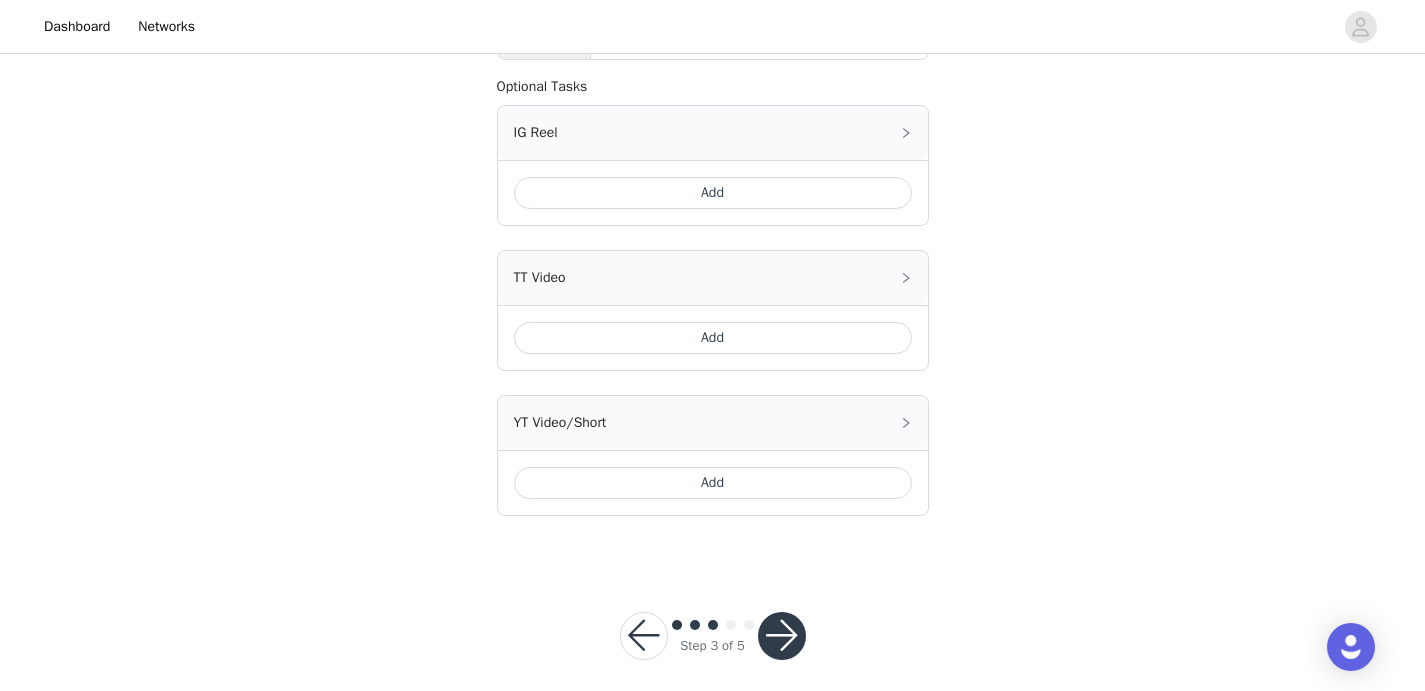 scroll, scrollTop: 937, scrollLeft: 0, axis: vertical 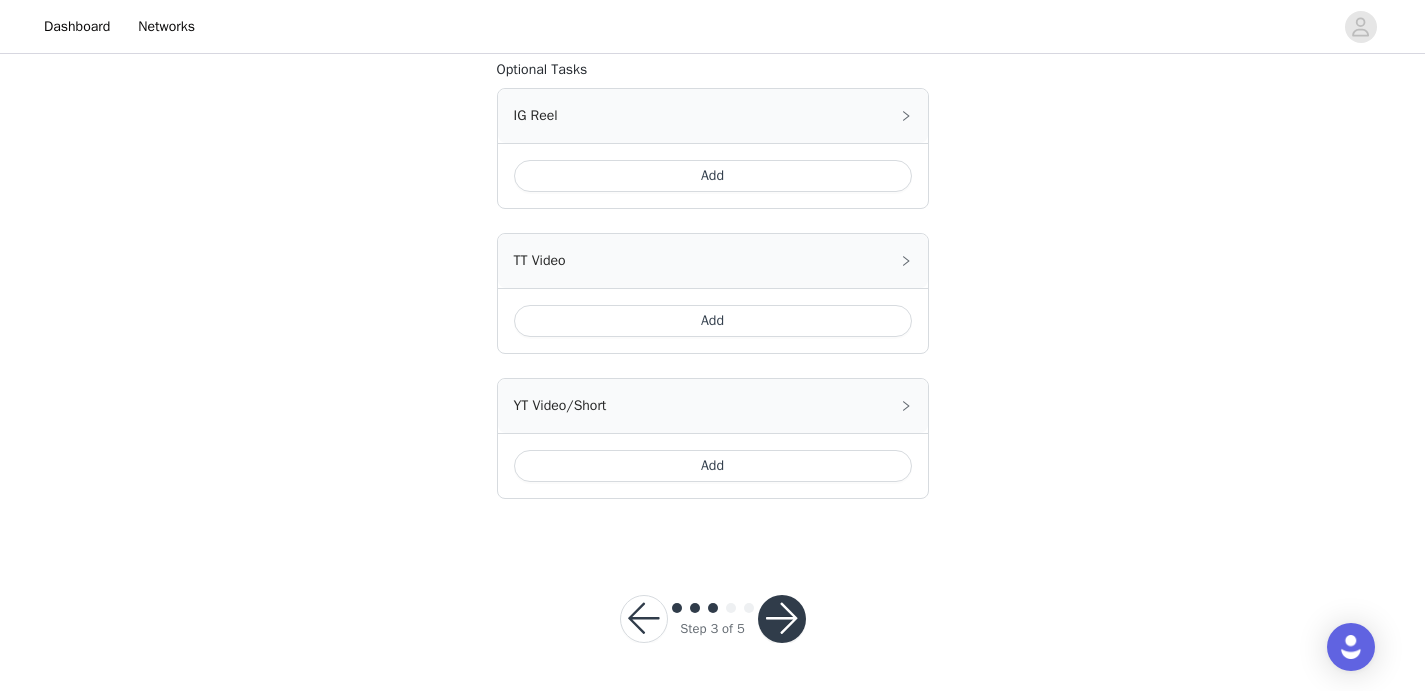 click on "Add" at bounding box center (713, 176) 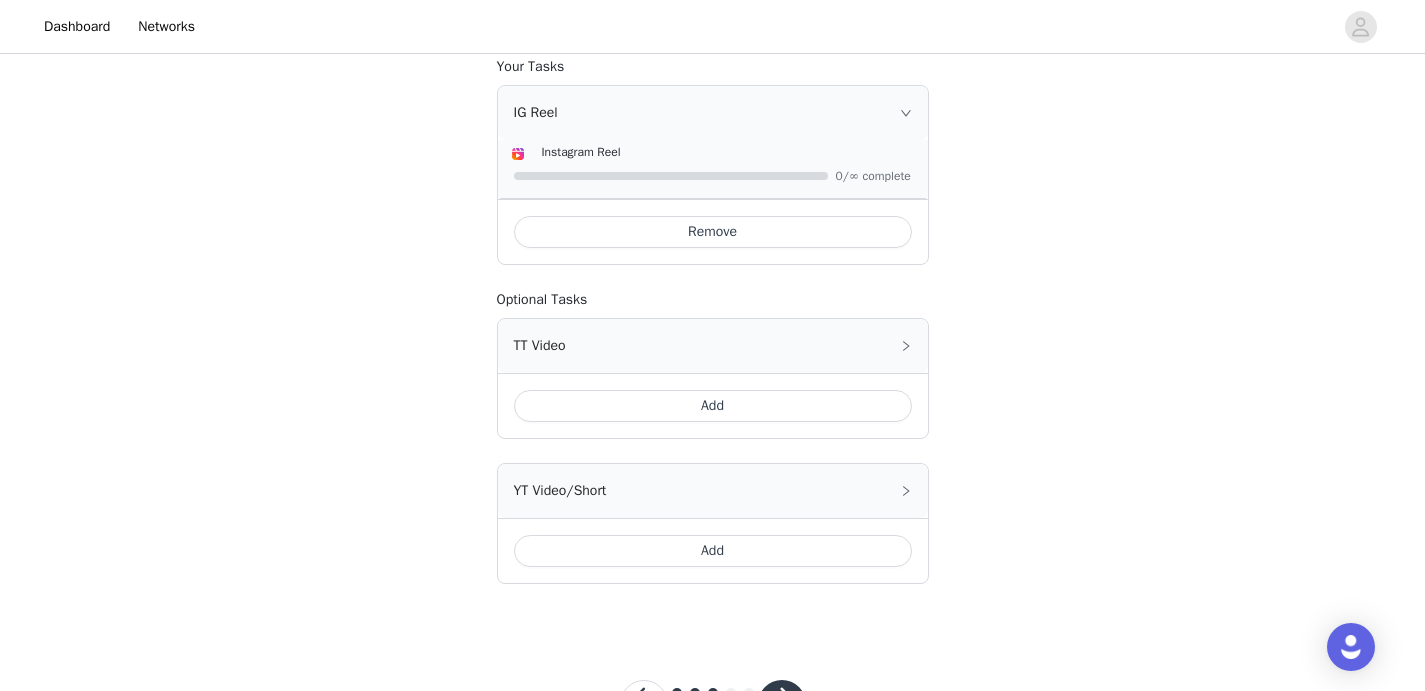 click on "Add" at bounding box center (713, 406) 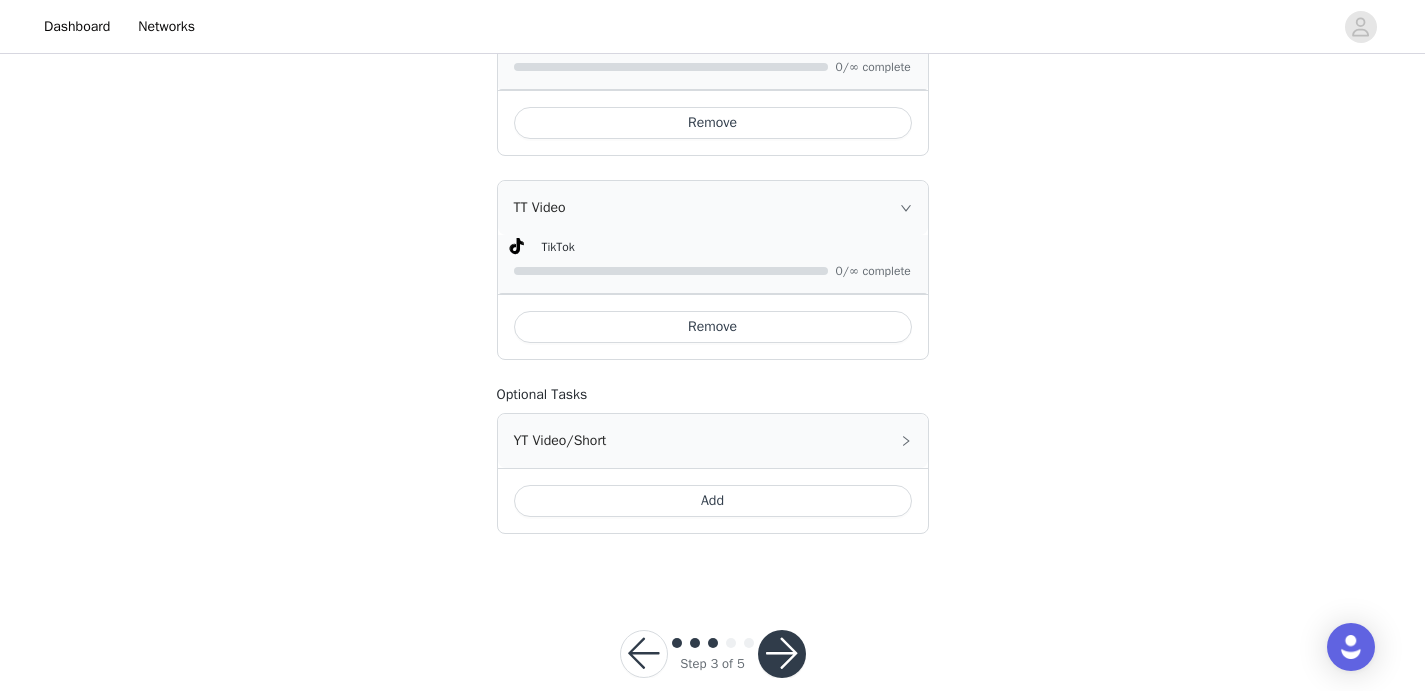 scroll, scrollTop: 1100, scrollLeft: 0, axis: vertical 